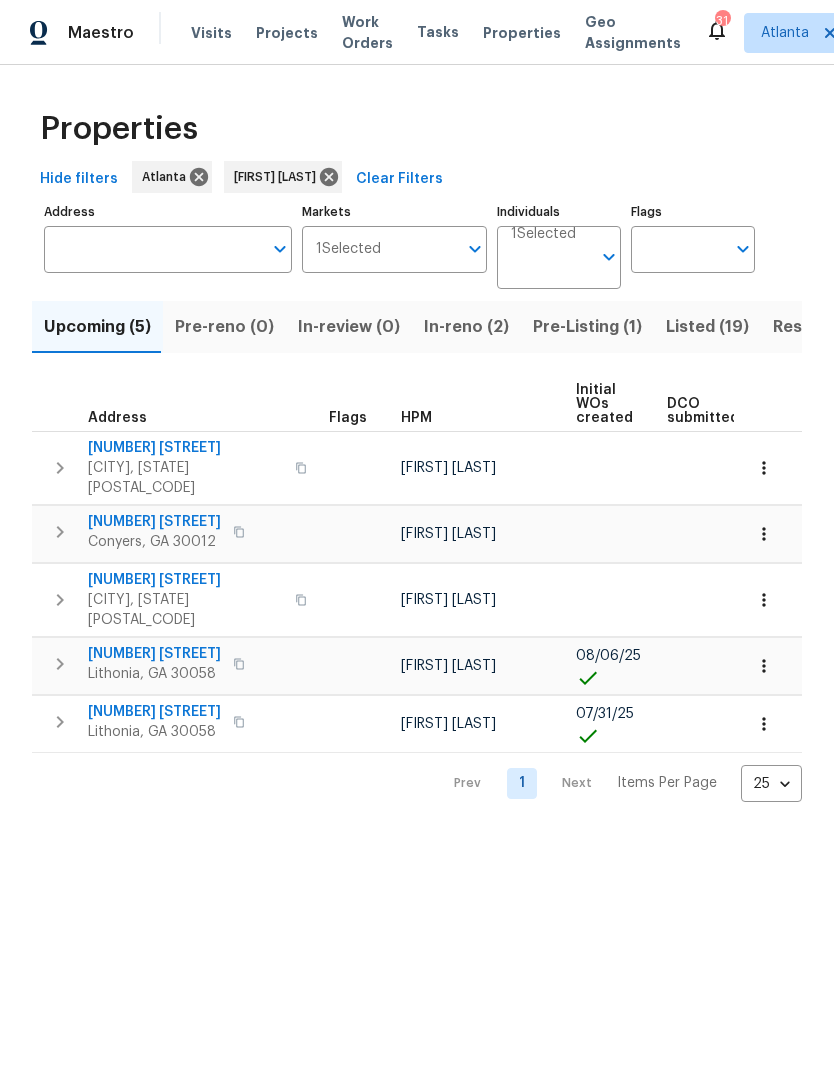 scroll, scrollTop: 0, scrollLeft: 70, axis: horizontal 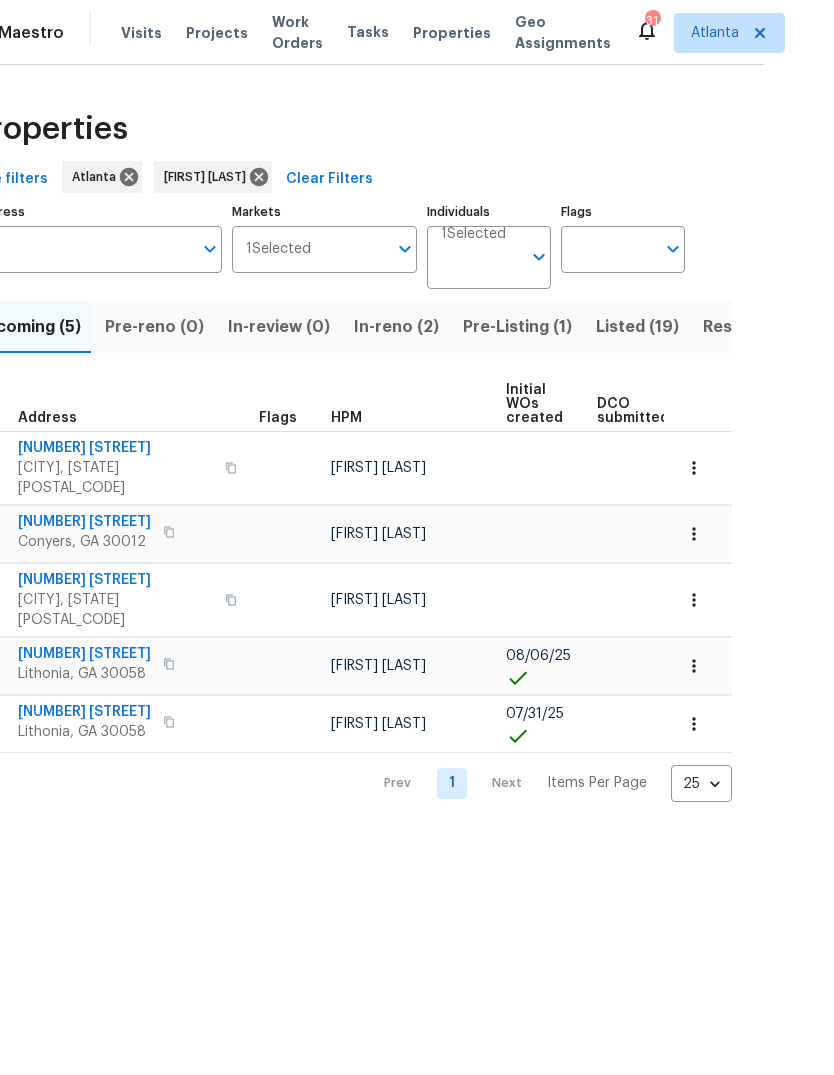 click on "Listed (19)" at bounding box center (637, 327) 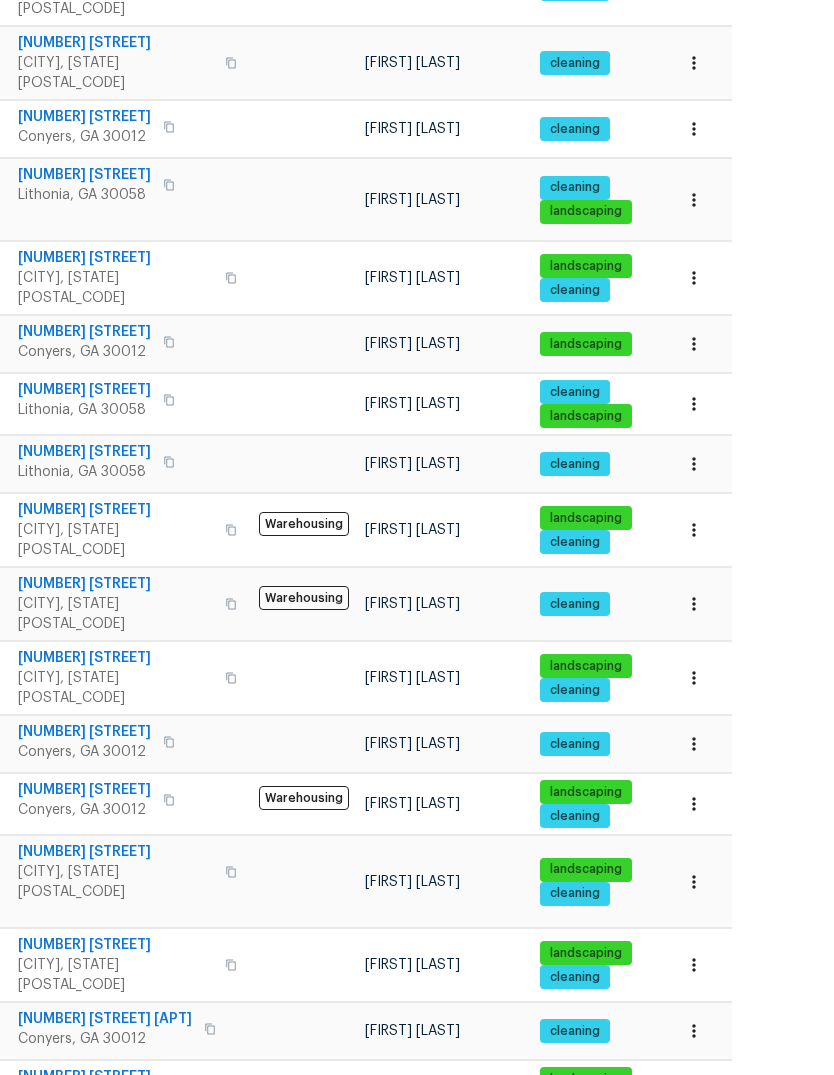 scroll, scrollTop: 480, scrollLeft: 70, axis: both 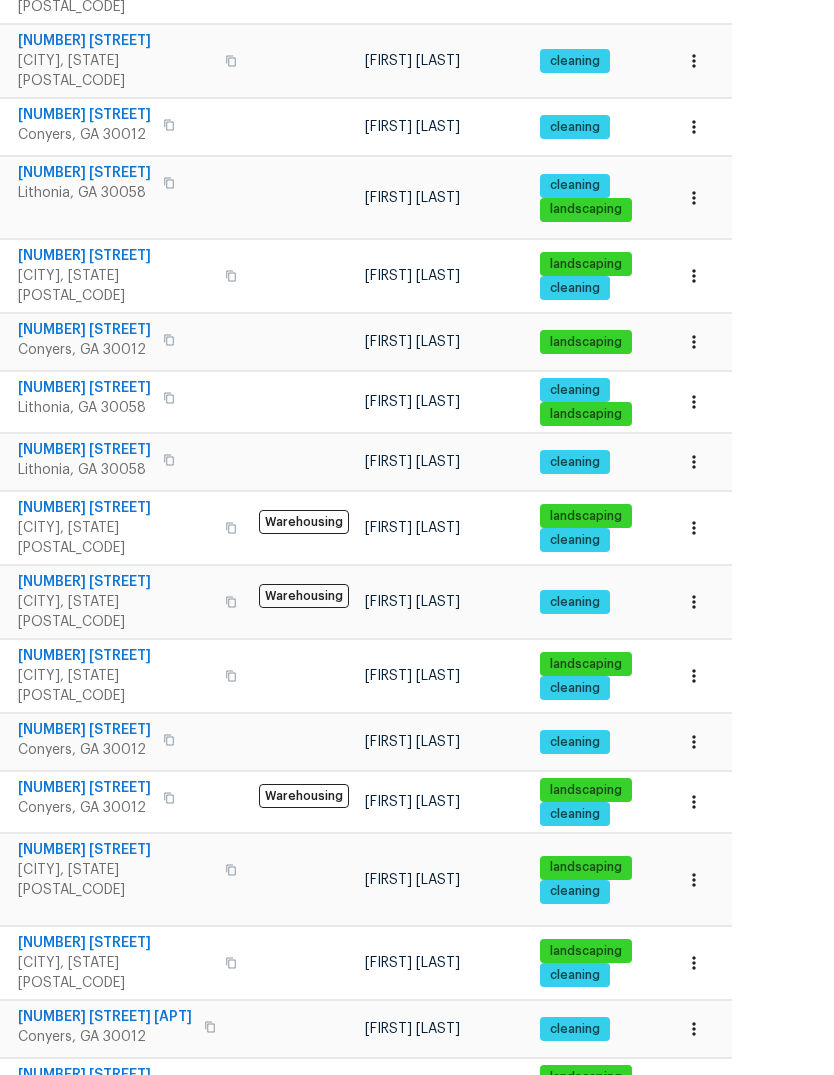 click on "[NUMBER] [STREET]" at bounding box center (84, 1138) 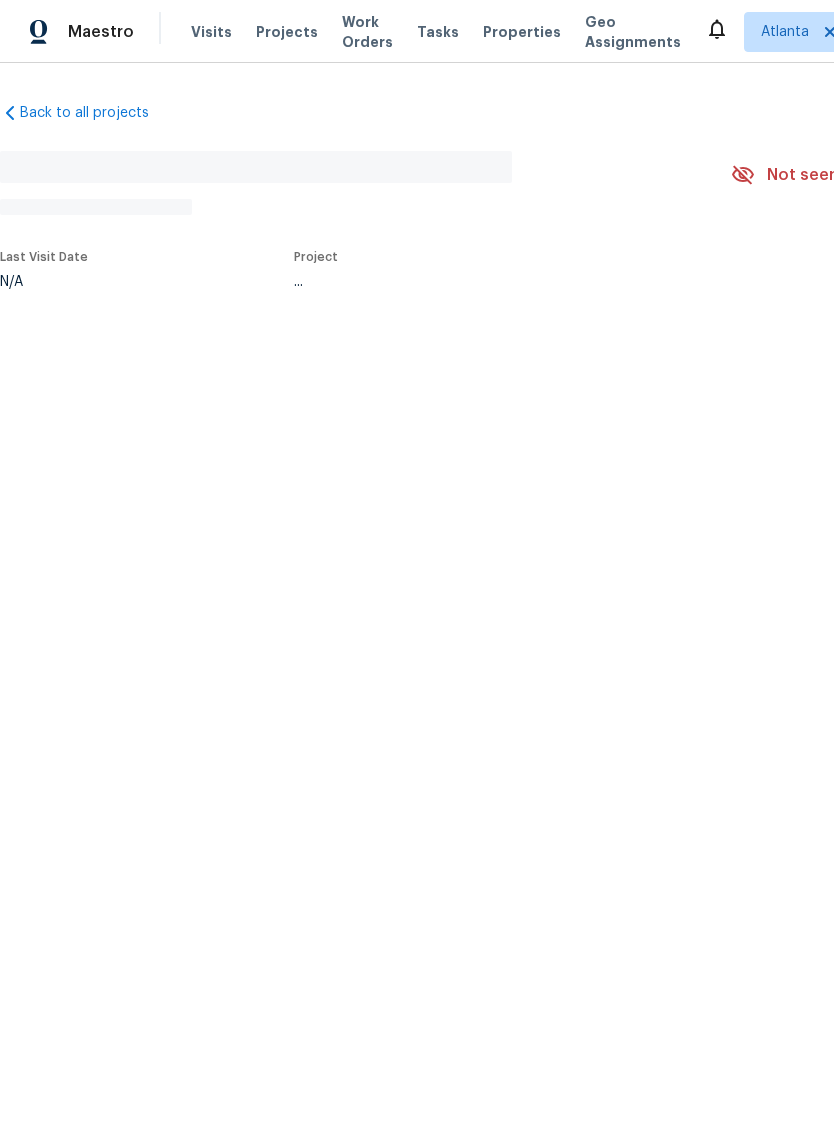 scroll, scrollTop: 0, scrollLeft: 0, axis: both 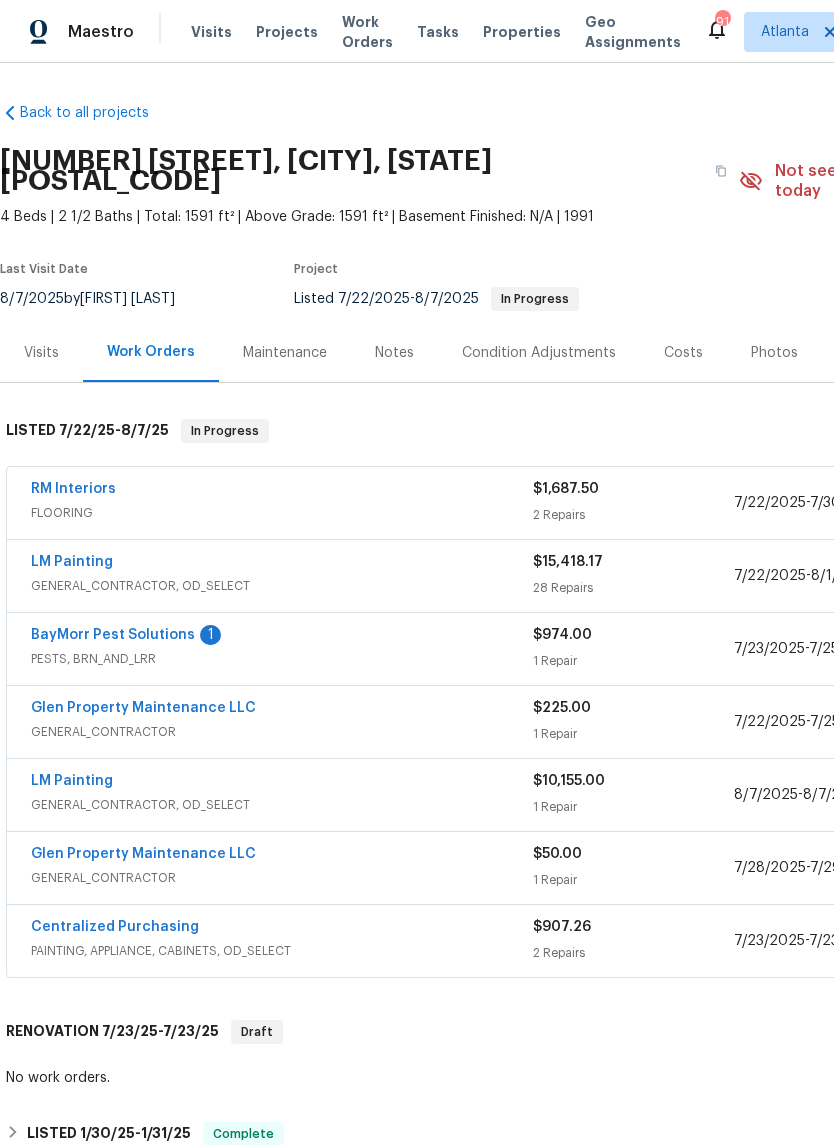 click on "BayMorr Pest Solutions" at bounding box center (113, 635) 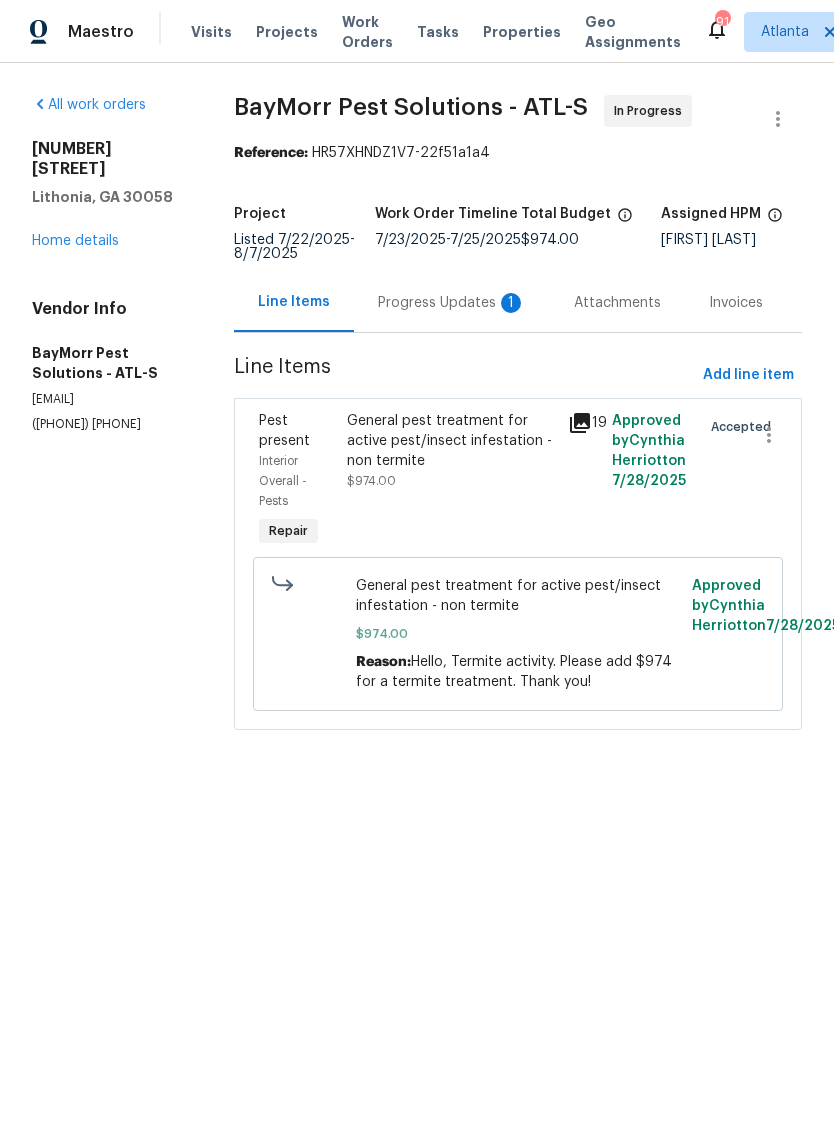 click on "Progress Updates 1" at bounding box center (452, 303) 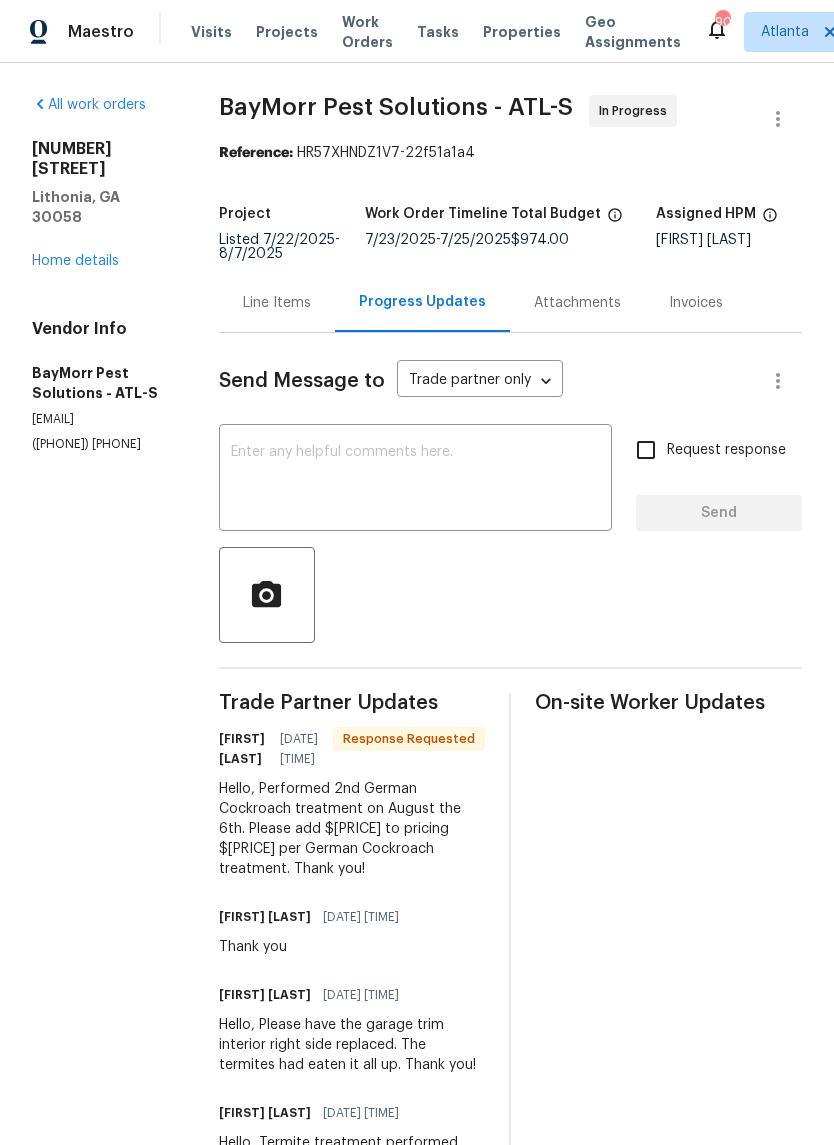 click on "Line Items" at bounding box center [277, 303] 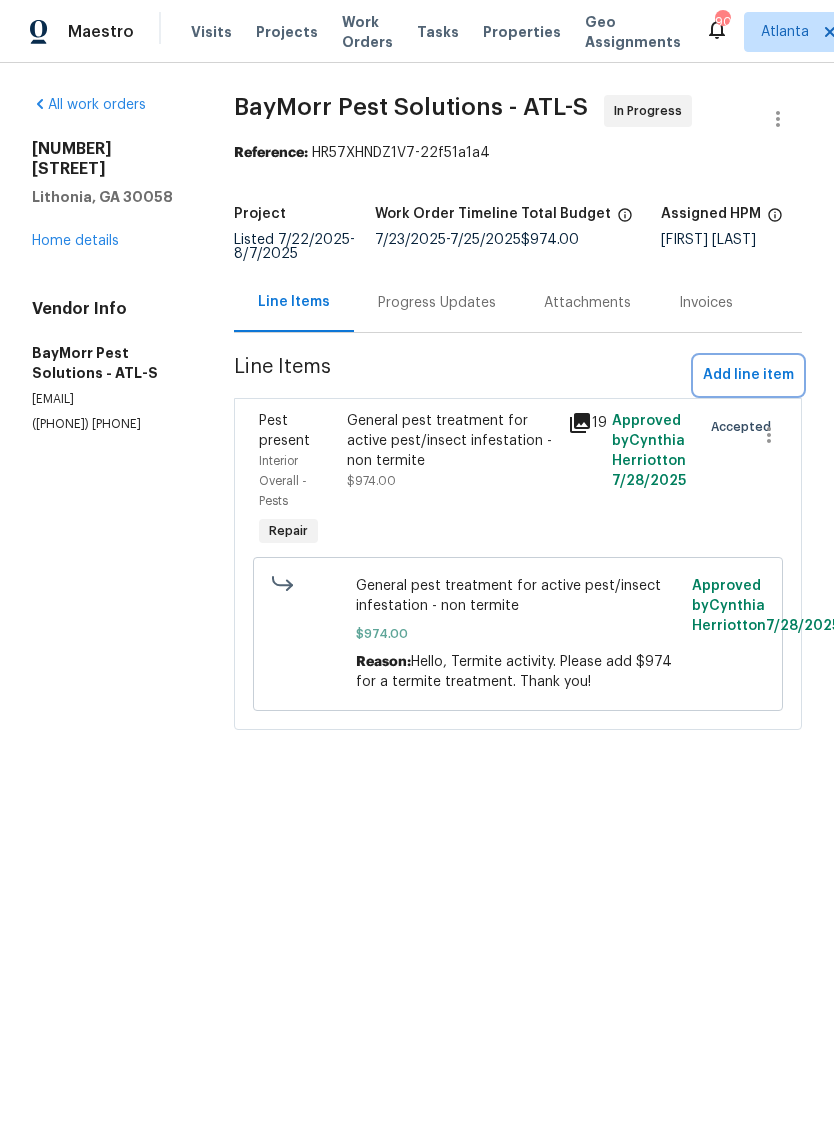 click on "Add line item" at bounding box center [748, 375] 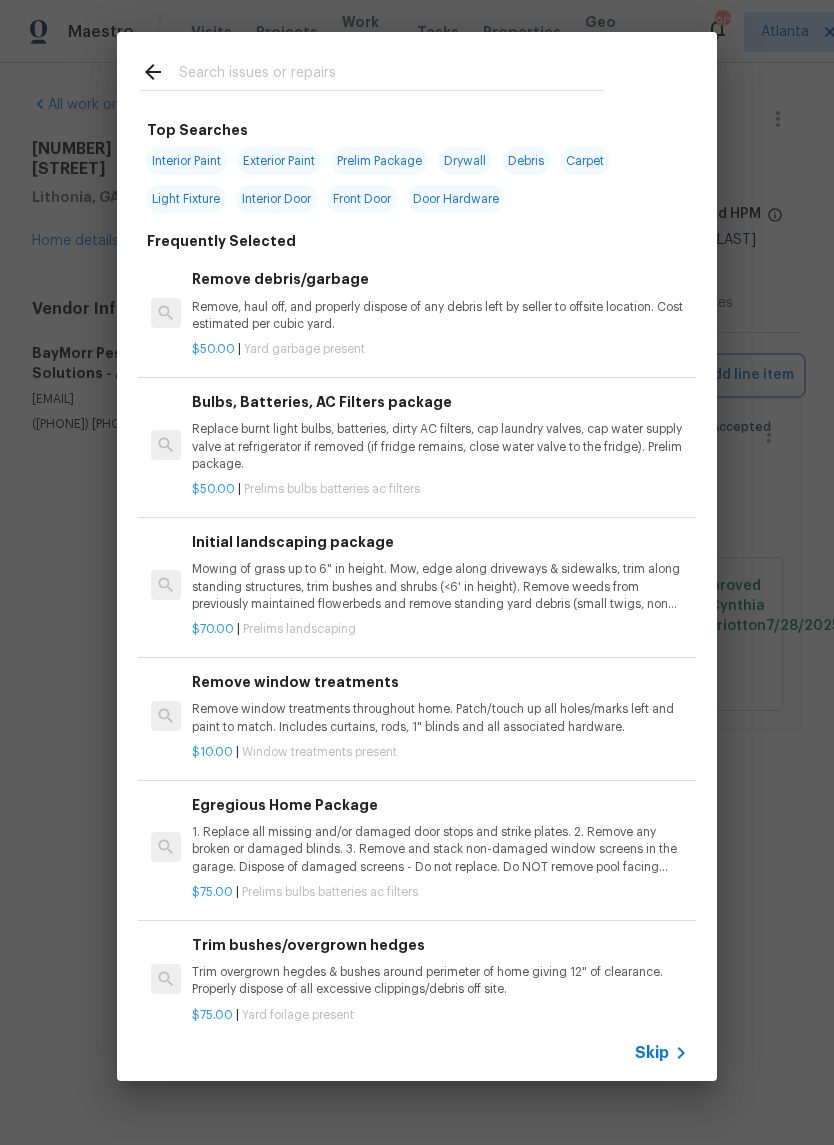 click on "Top Searches Interior Paint Exterior Paint Prelim Package Drywall Debris Carpet Light Fixture Interior Door Front Door Door Hardware Frequently Selected Remove debris/garbage Remove, haul off, and properly dispose of any debris left by seller to offsite location. Cost estimated per cubic yard. $50.00   |   Yard garbage present Bulbs, Batteries, AC Filters package Replace burnt light bulbs, batteries, dirty AC filters, cap laundry valves, cap water supply valve at refrigerator if removed (if fridge remains, close water valve to the fridge). Prelim package. $50.00   |   Prelims bulbs batteries ac filters Initial landscaping package Mowing of grass up to 6" in height. Mow, edge along driveways & sidewalks, trim along standing structures, trim bushes and shrubs (<6' in height). Remove weeds from previously maintained flowerbeds and remove standing yard debris (small twigs, non seasonal falling leaves).  Use leaf blower to remove clippings from hard surfaces." $70.00   |   Prelims landscaping $10.00   |   $75.00" at bounding box center [417, 556] 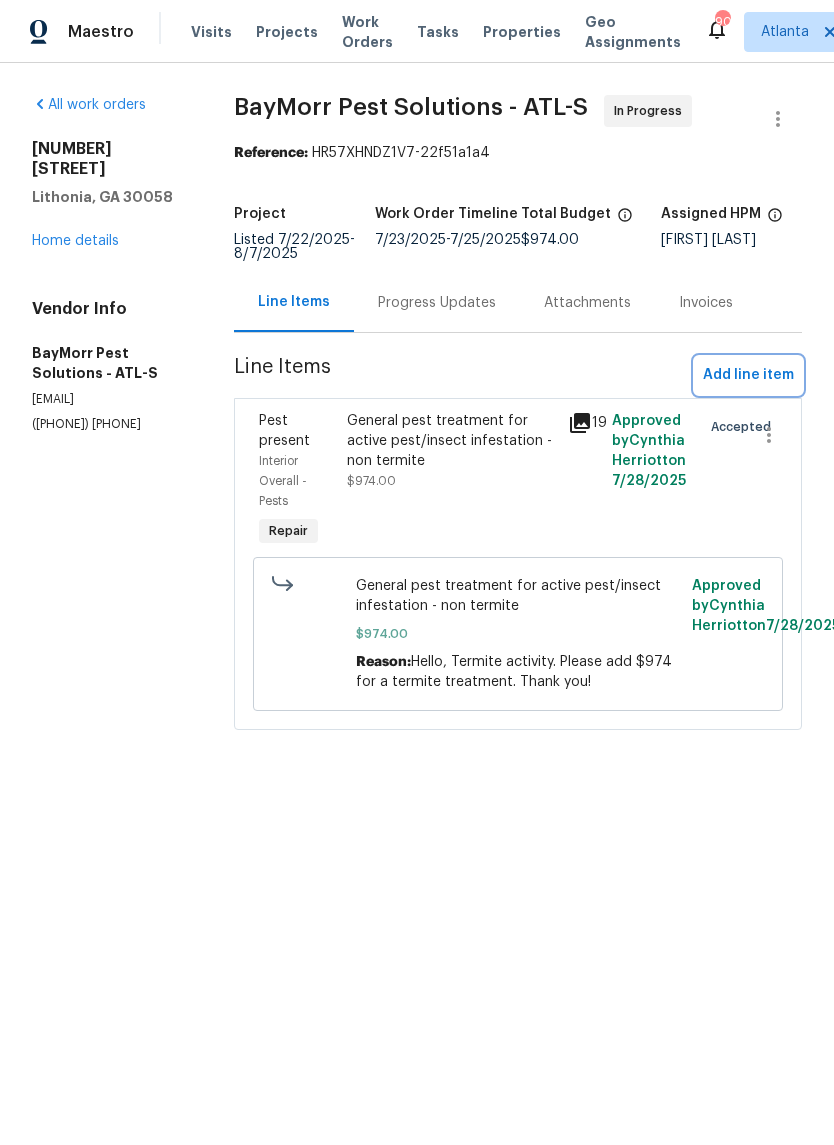 click on "Add line item" at bounding box center [748, 375] 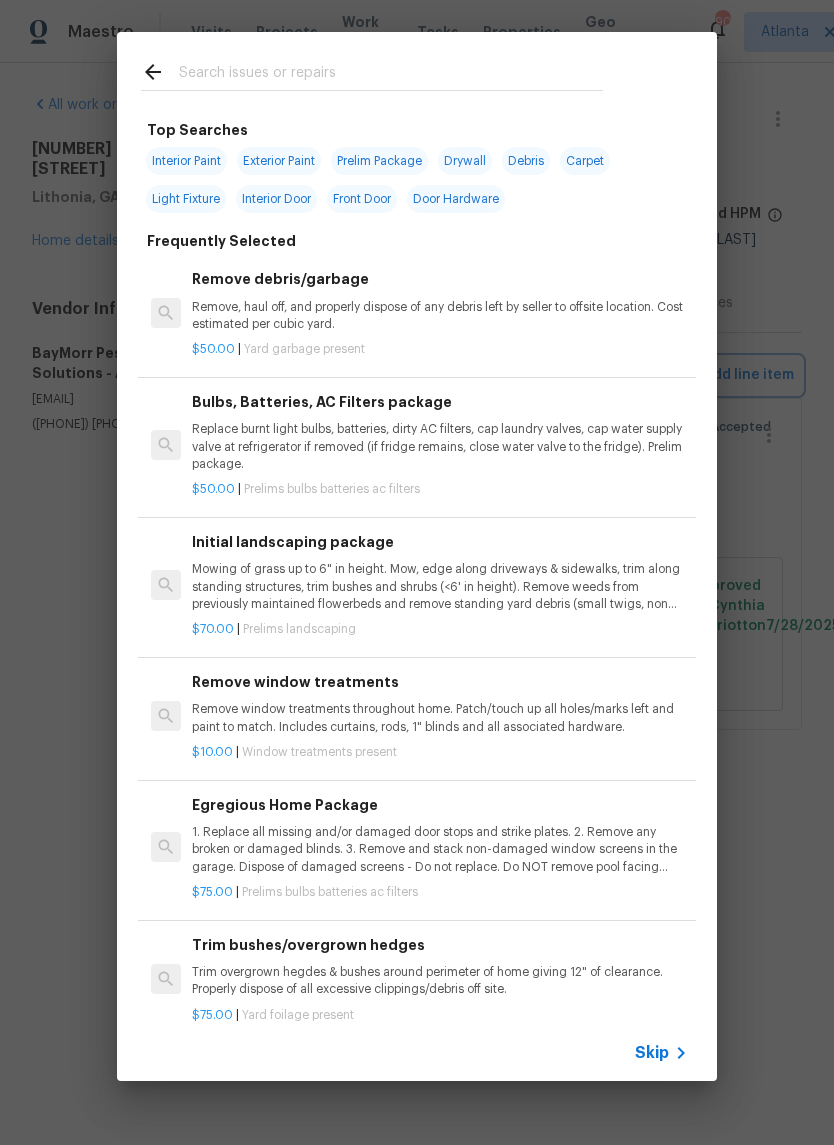 click on "Top Searches Interior Paint Exterior Paint Prelim Package Drywall Debris Carpet Light Fixture Interior Door Front Door Door Hardware Frequently Selected Remove debris/garbage Remove, haul off, and properly dispose of any debris left by seller to offsite location. Cost estimated per cubic yard. $50.00   |   Yard garbage present Bulbs, Batteries, AC Filters package Replace burnt light bulbs, batteries, dirty AC filters, cap laundry valves, cap water supply valve at refrigerator if removed (if fridge remains, close water valve to the fridge). Prelim package. $50.00   |   Prelims bulbs batteries ac filters Initial landscaping package Mowing of grass up to 6" in height. Mow, edge along driveways & sidewalks, trim along standing structures, trim bushes and shrubs (<6' in height). Remove weeds from previously maintained flowerbeds and remove standing yard debris (small twigs, non seasonal falling leaves).  Use leaf blower to remove clippings from hard surfaces." $70.00   |   Prelims landscaping $10.00   |   $75.00" at bounding box center [417, 556] 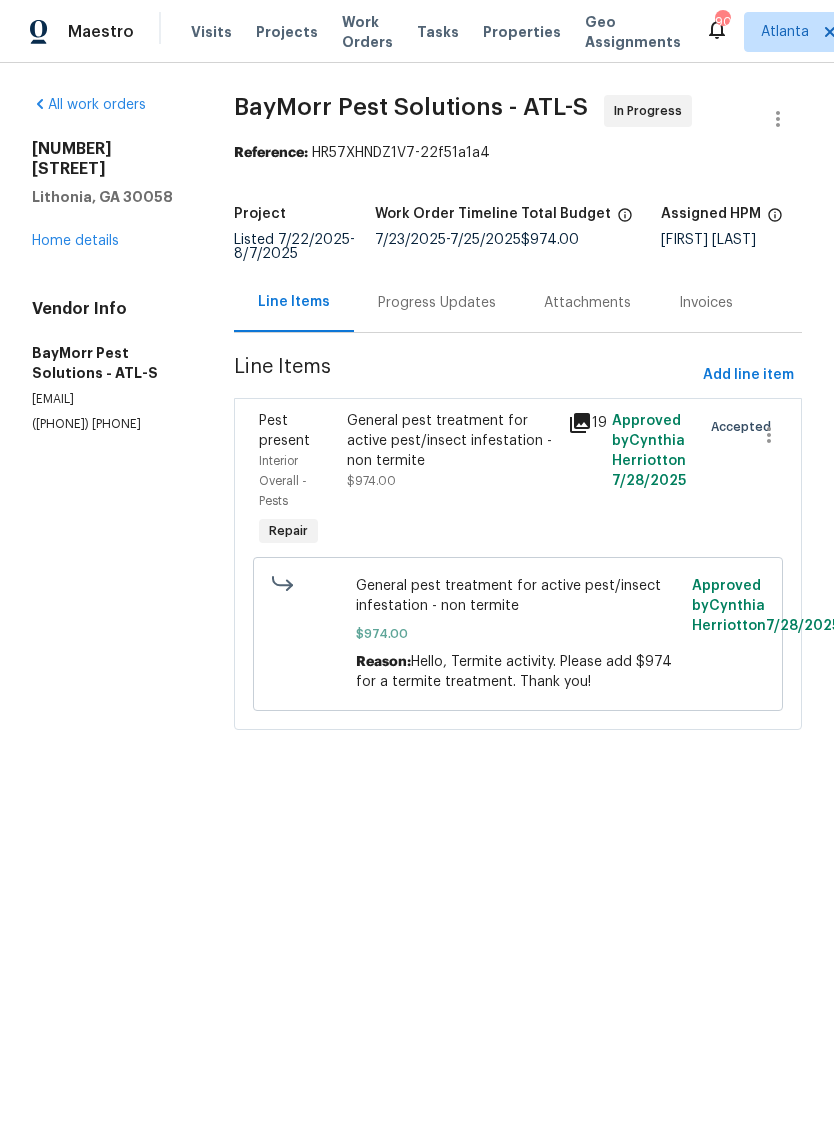click on "Progress Updates" at bounding box center (437, 303) 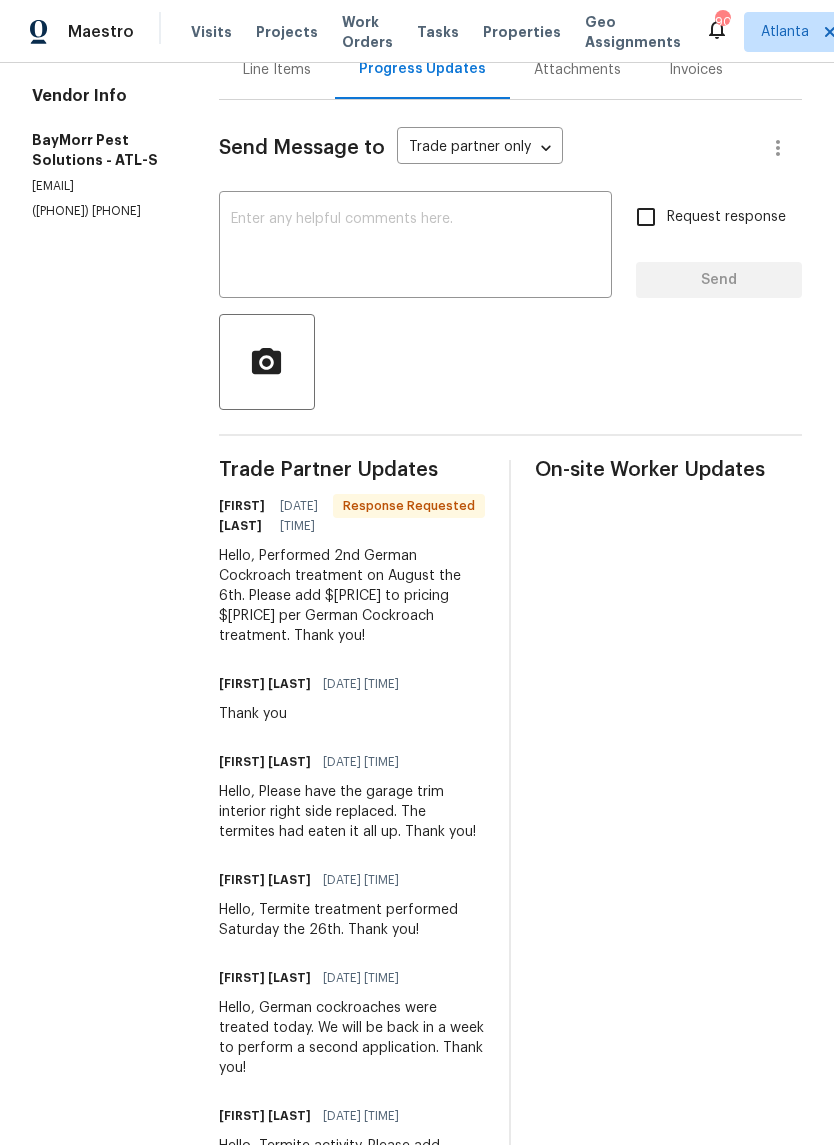 scroll, scrollTop: 232, scrollLeft: 0, axis: vertical 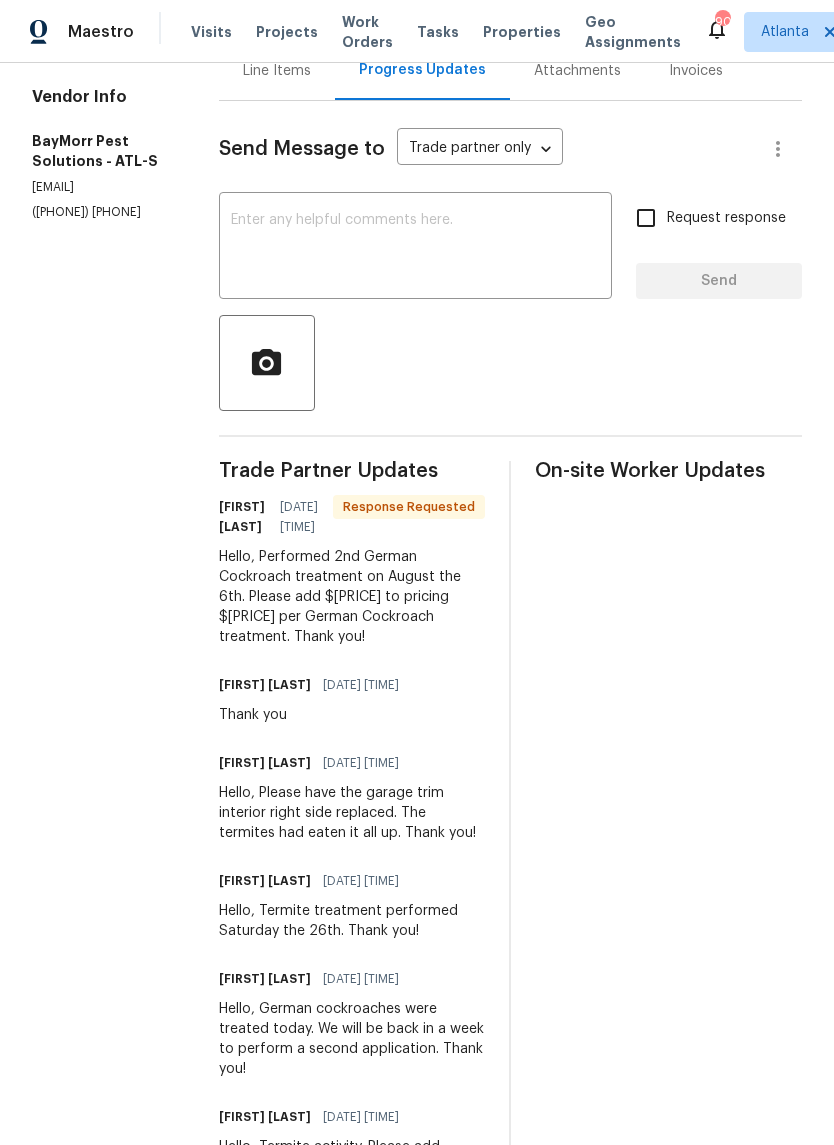 click at bounding box center (415, 248) 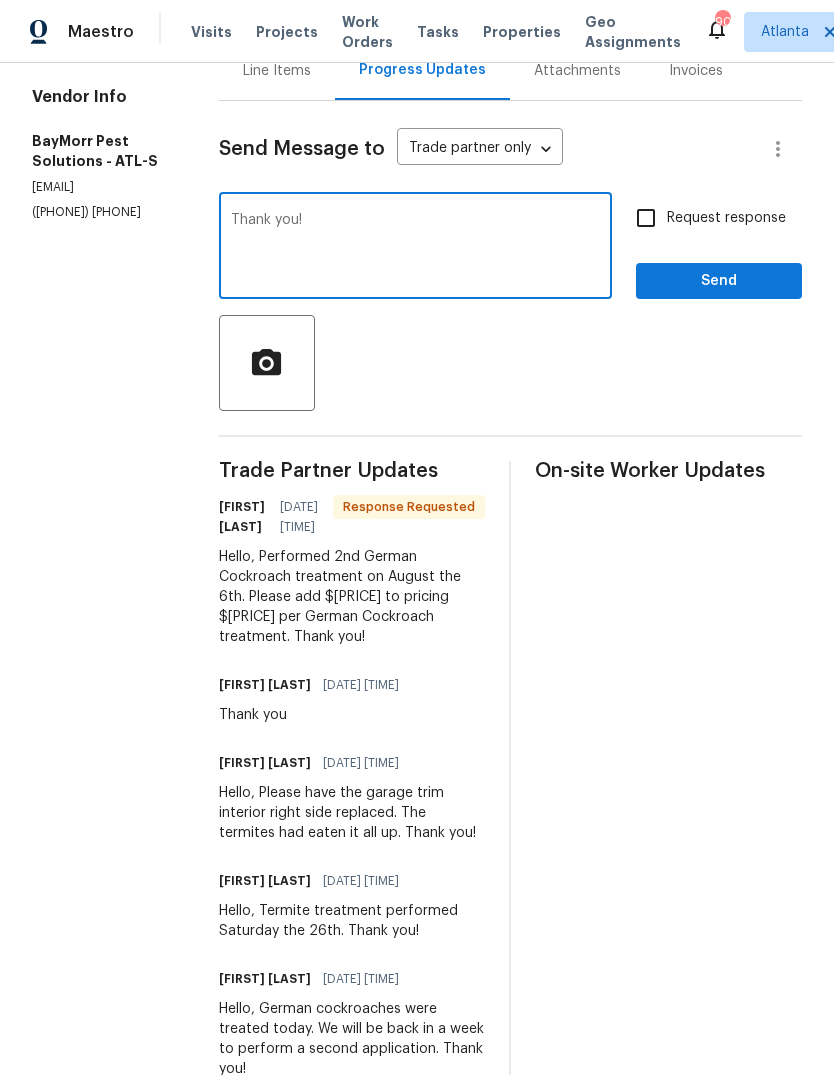 type on "Thank you!" 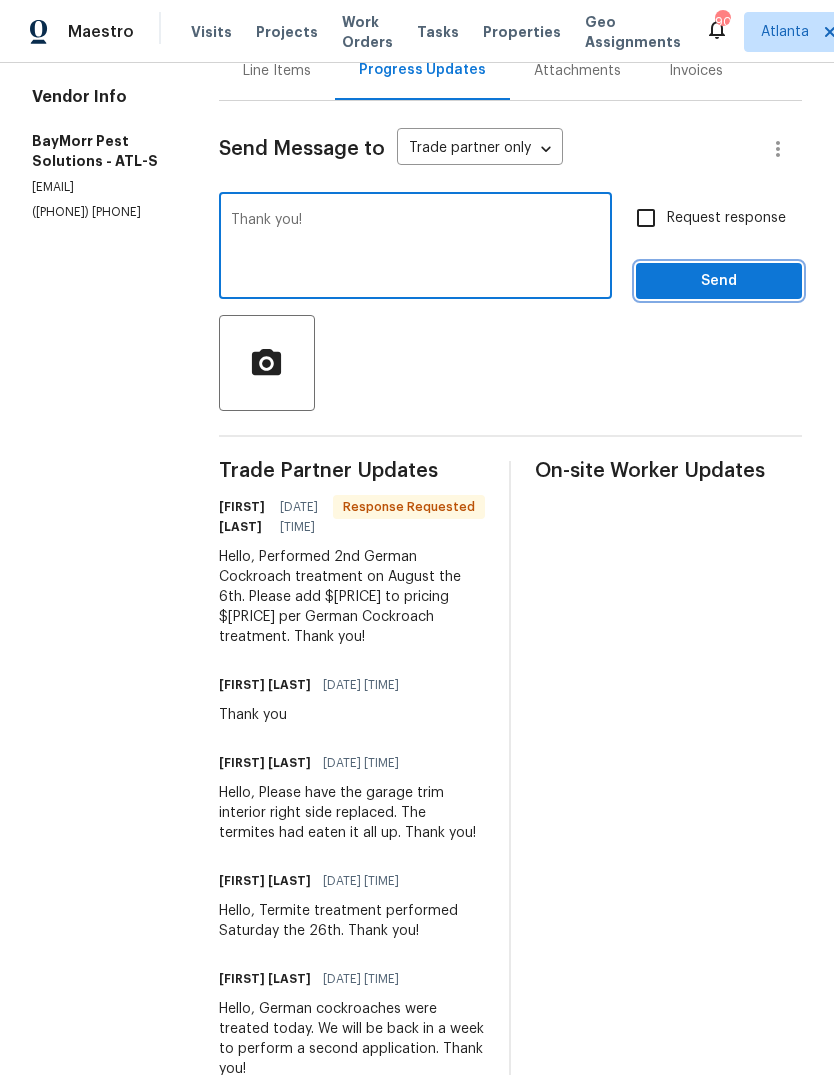 click on "Send" at bounding box center (719, 281) 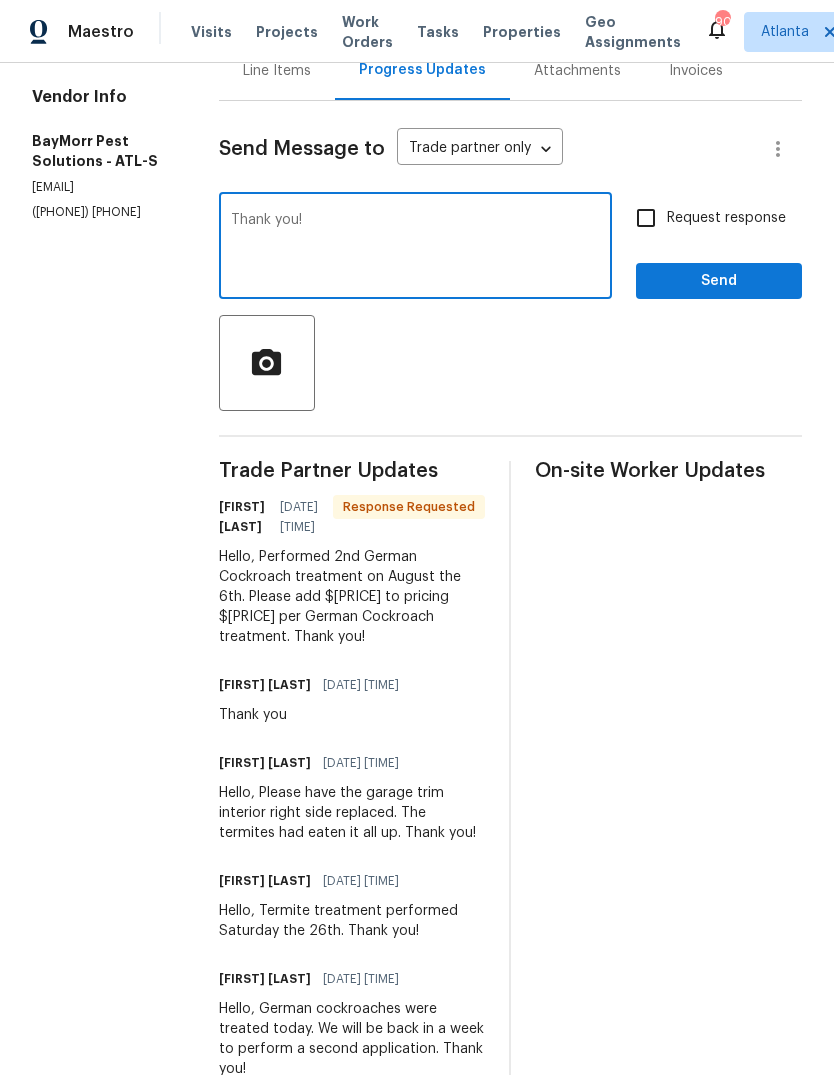 scroll, scrollTop: 0, scrollLeft: 0, axis: both 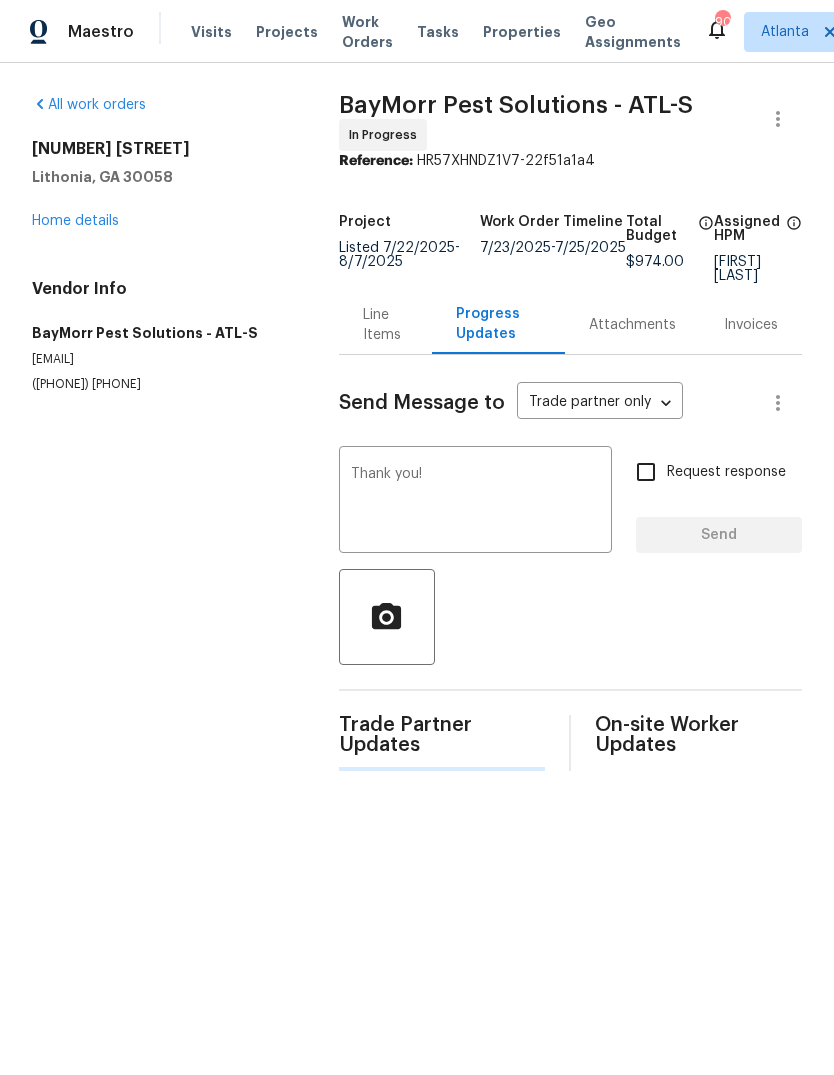 type 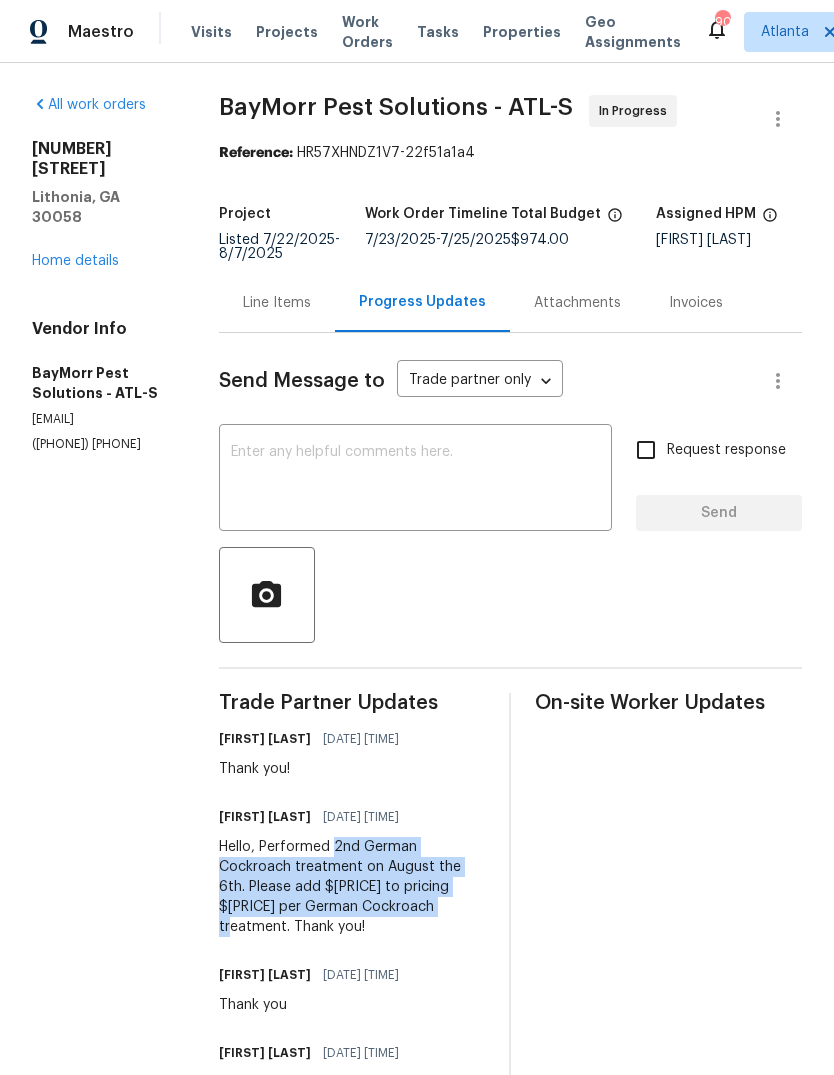 click on "Line Items" at bounding box center (277, 303) 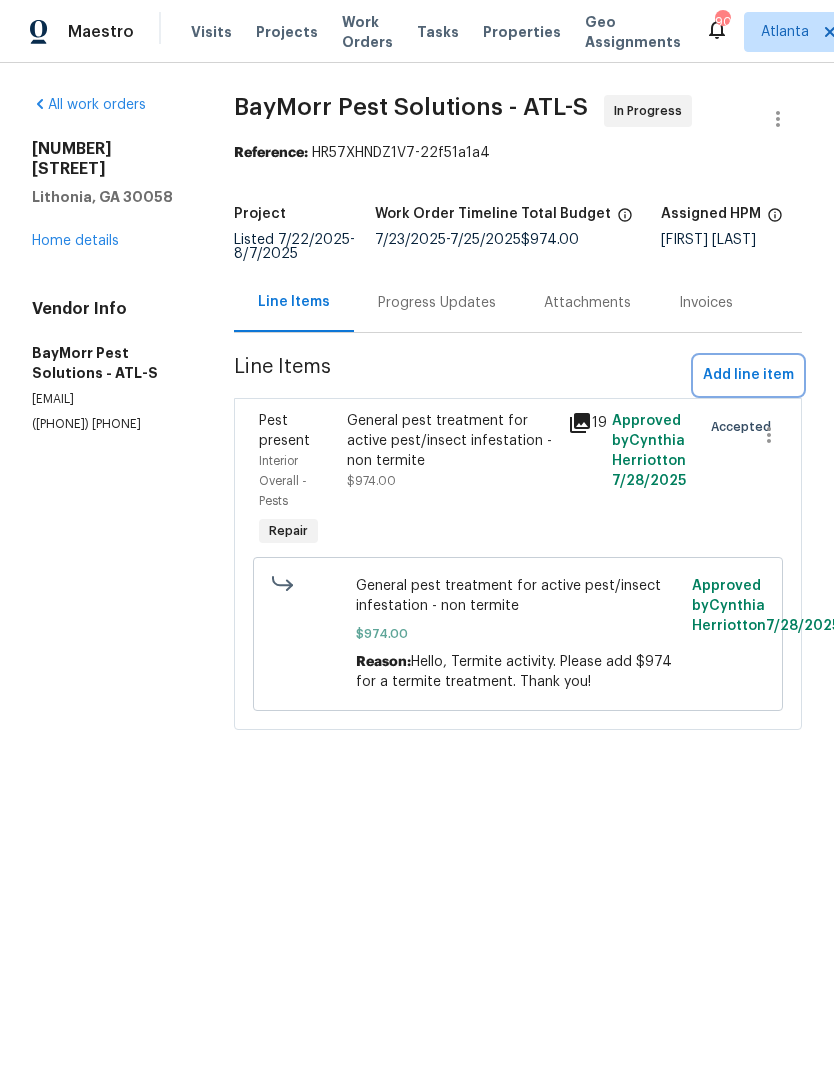 click on "Add line item" at bounding box center (748, 375) 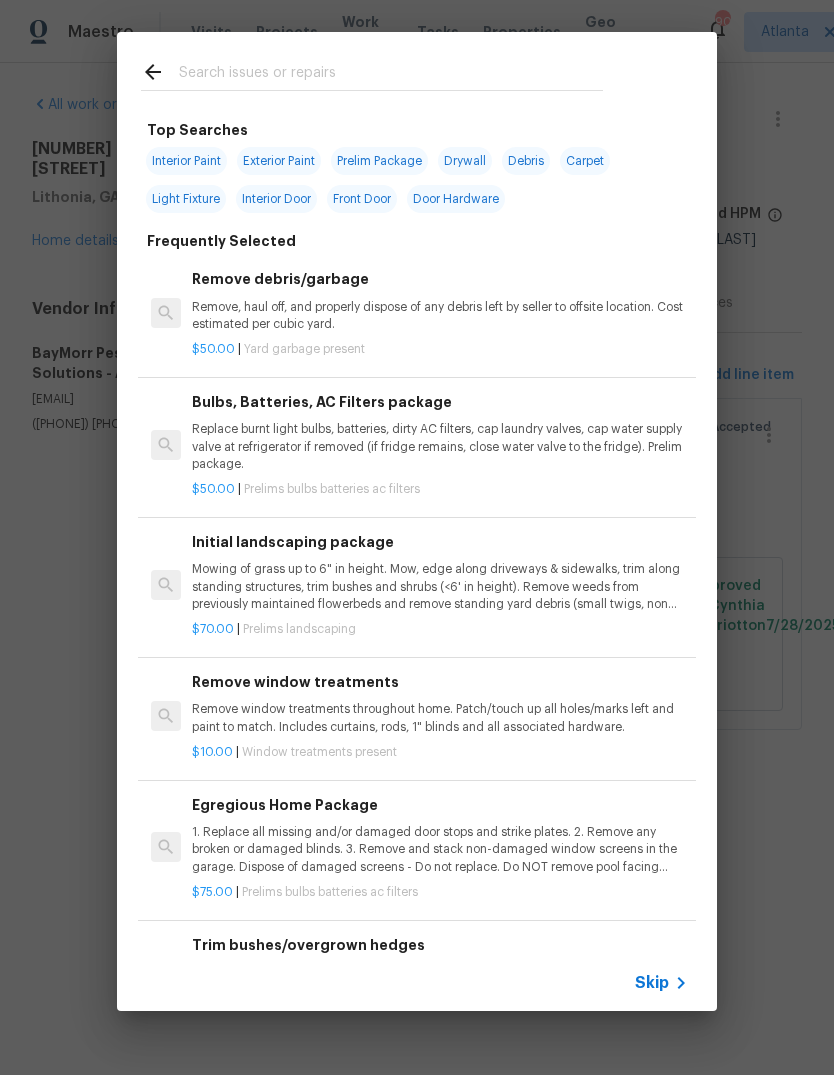 click at bounding box center [391, 75] 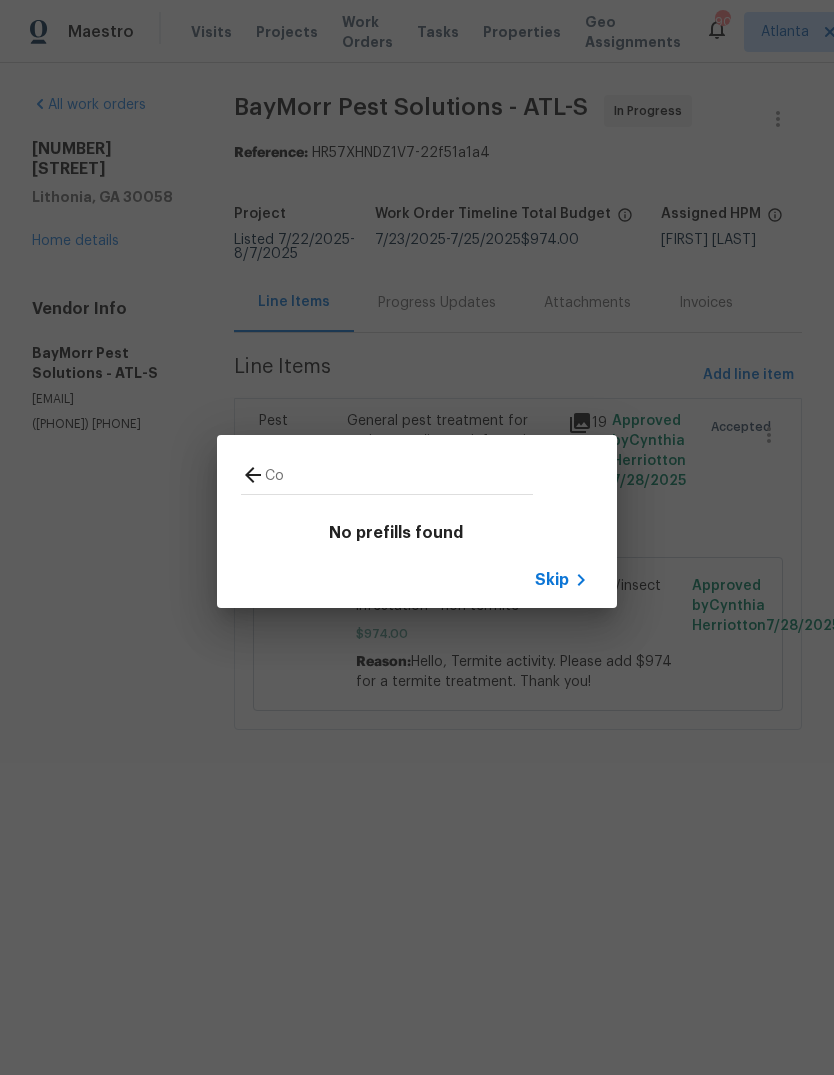 type on "C" 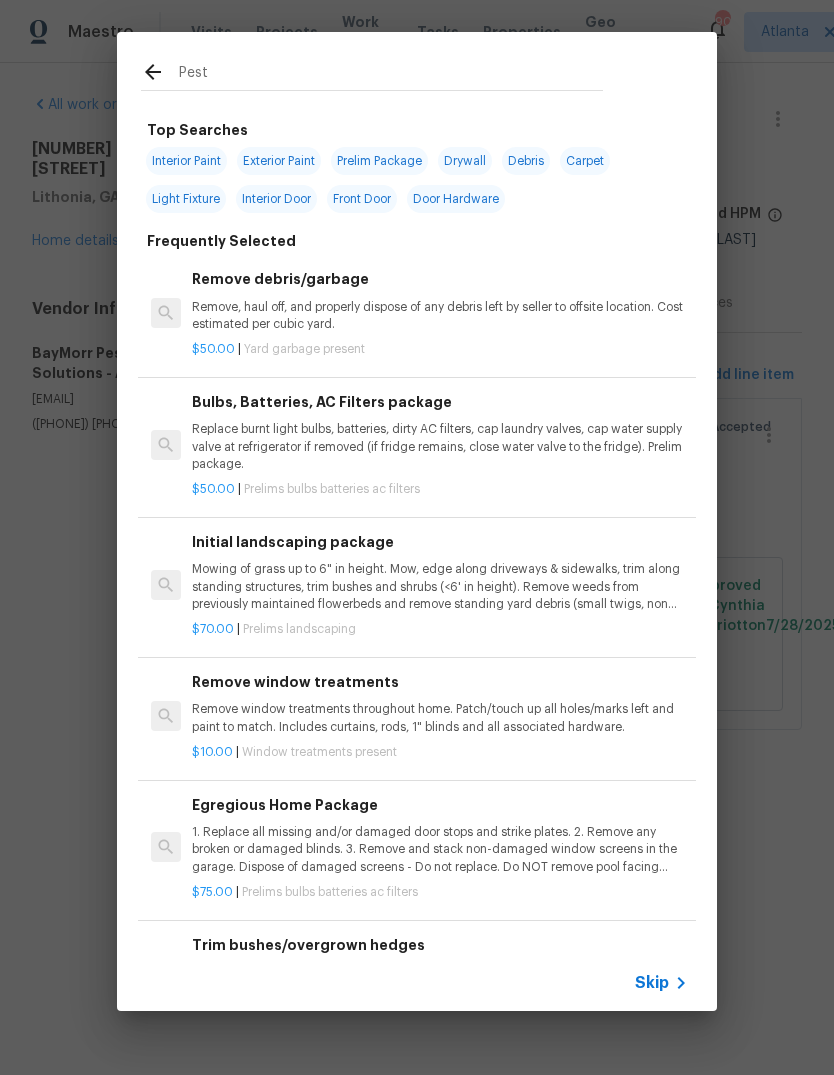type on "Pests" 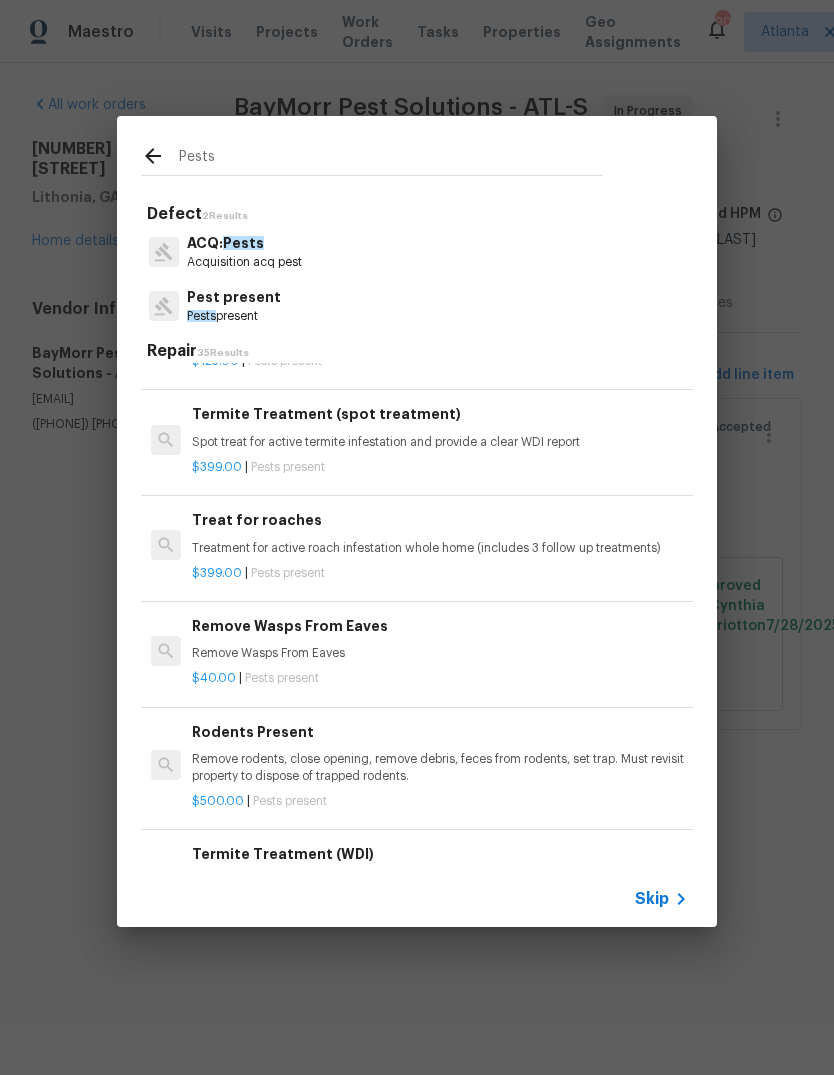 scroll, scrollTop: 222, scrollLeft: 0, axis: vertical 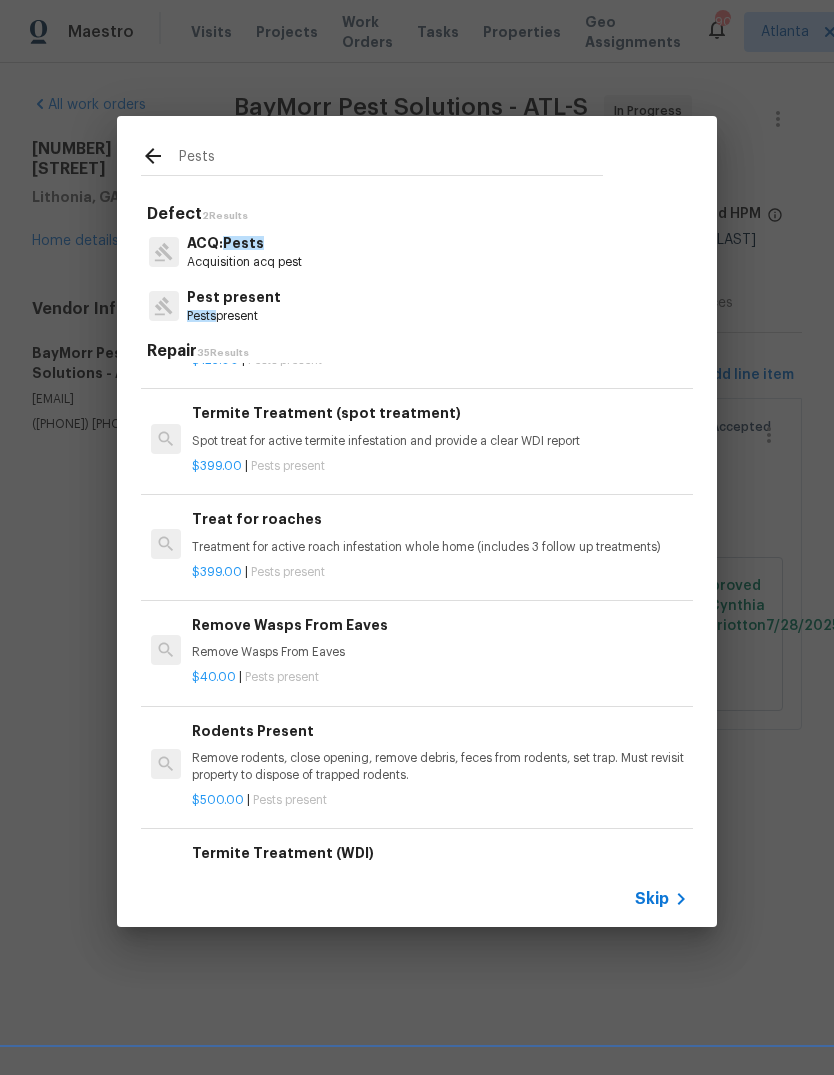 click on "Treatment for active roach infestation whole home (includes 3 follow up treatments)" at bounding box center [440, 547] 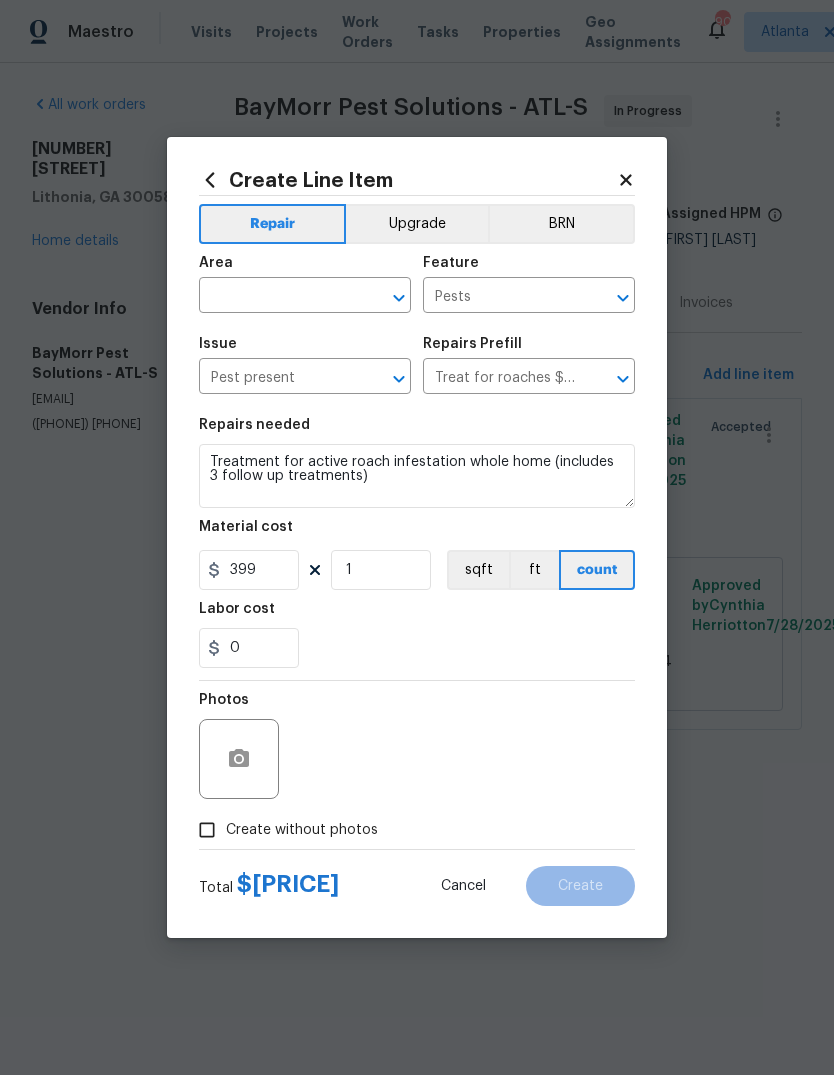 click 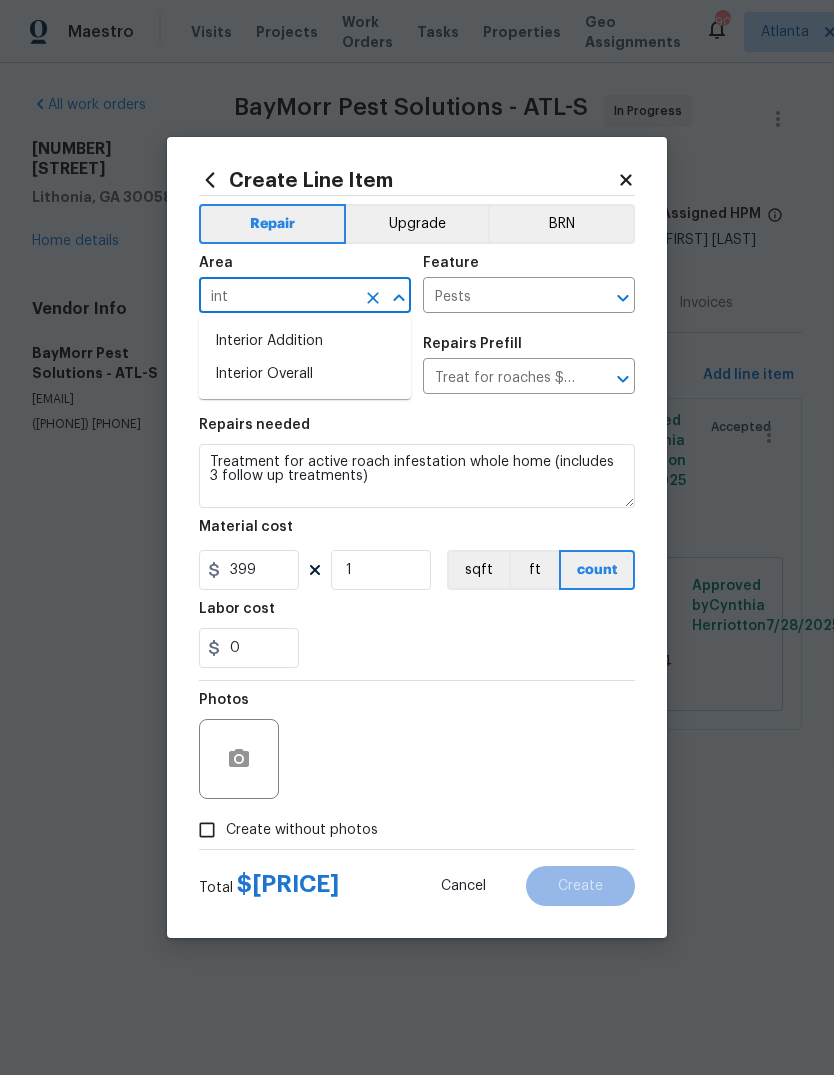 click on "Interior Overall" at bounding box center (305, 374) 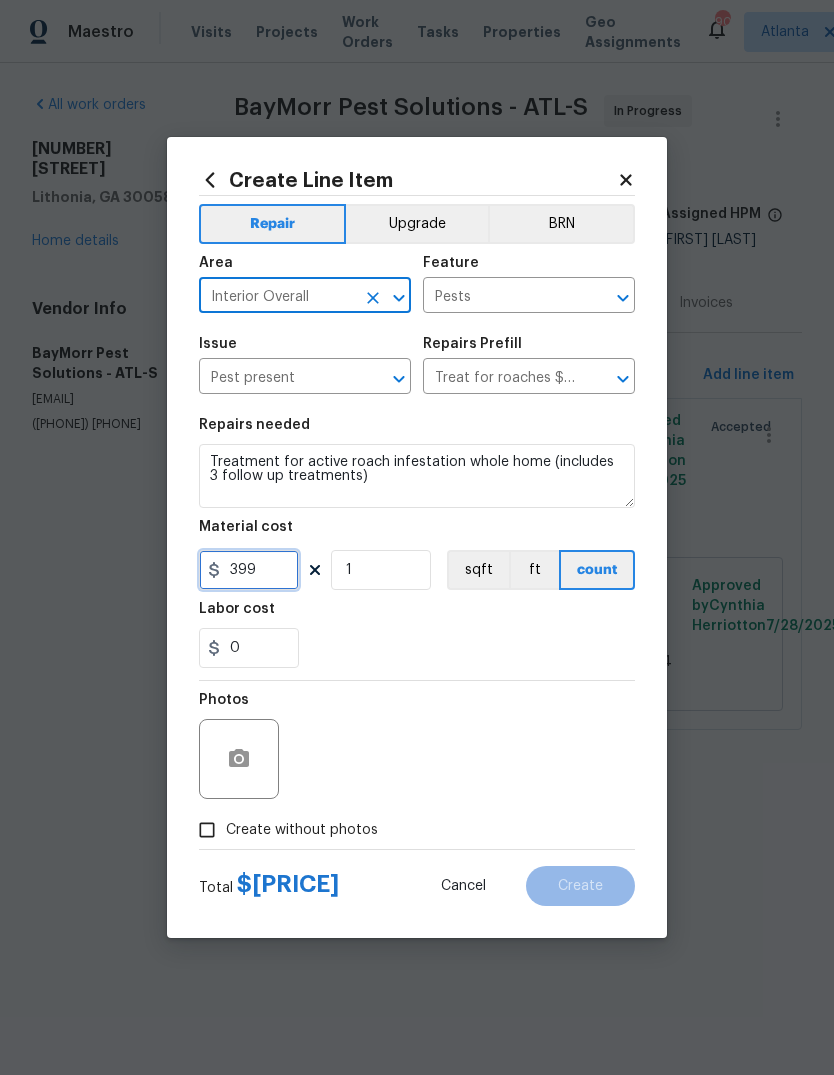 click on "399" at bounding box center (249, 570) 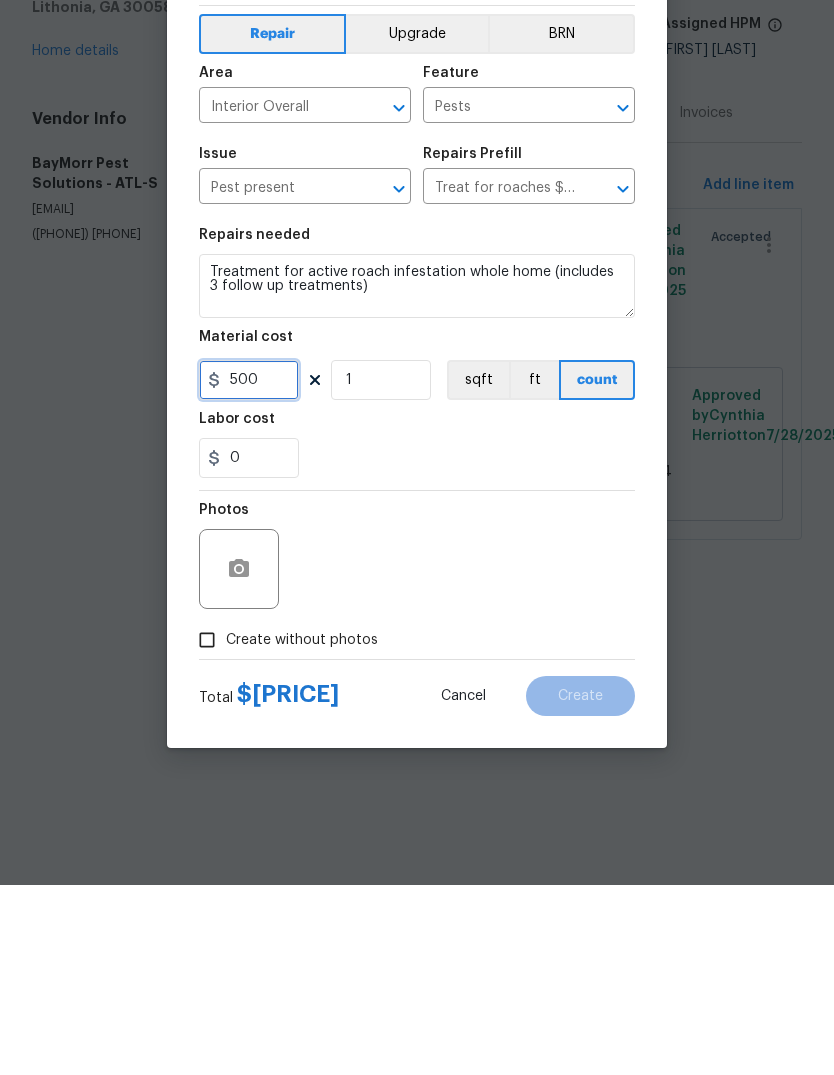 type on "500" 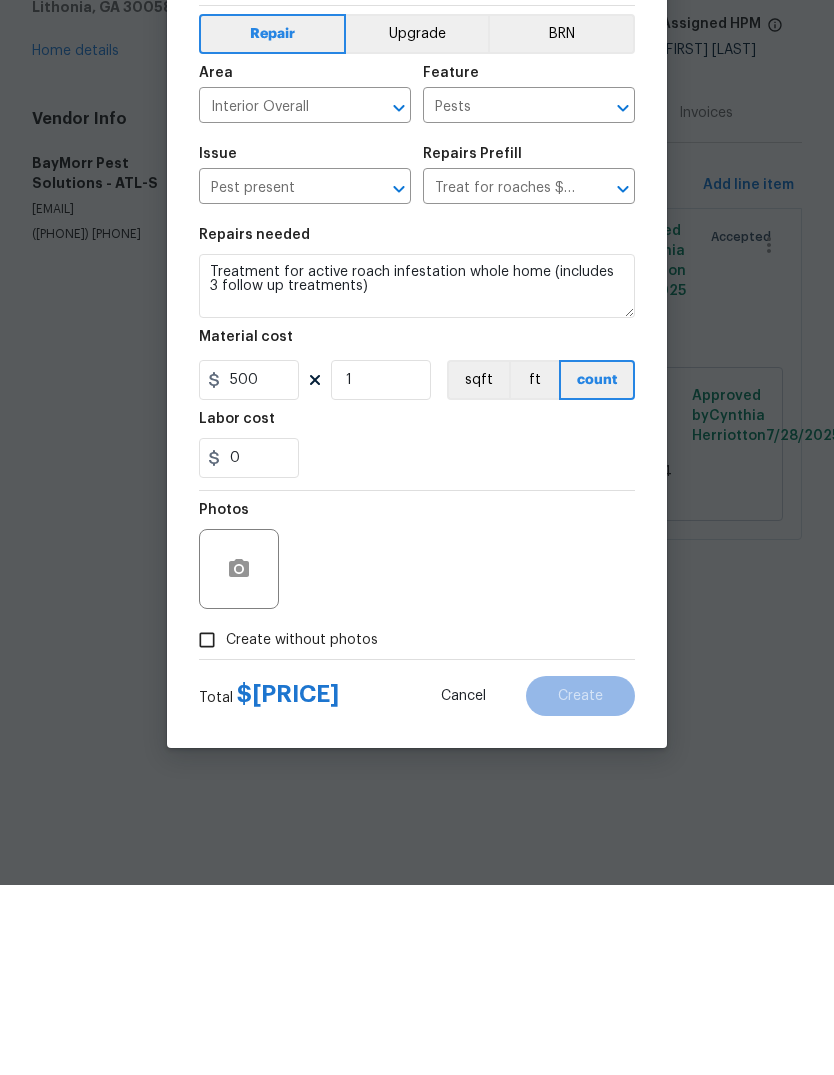 click on "Create without photos" at bounding box center [207, 830] 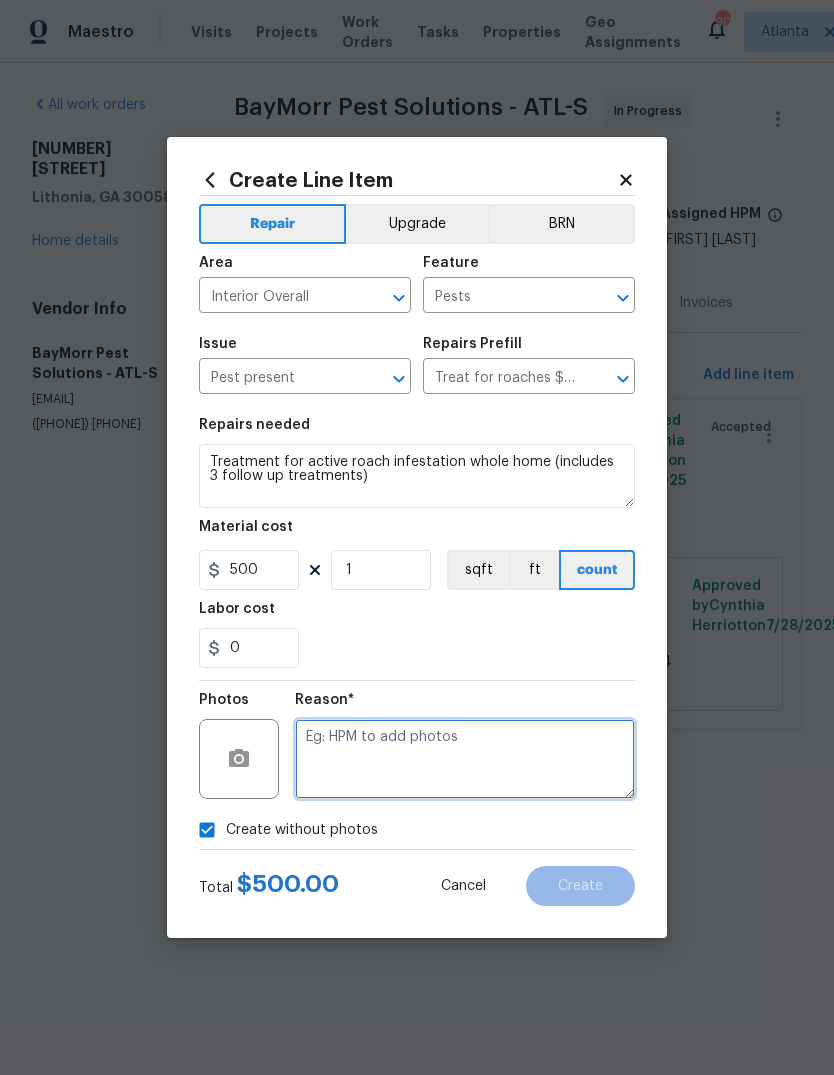 click at bounding box center (465, 759) 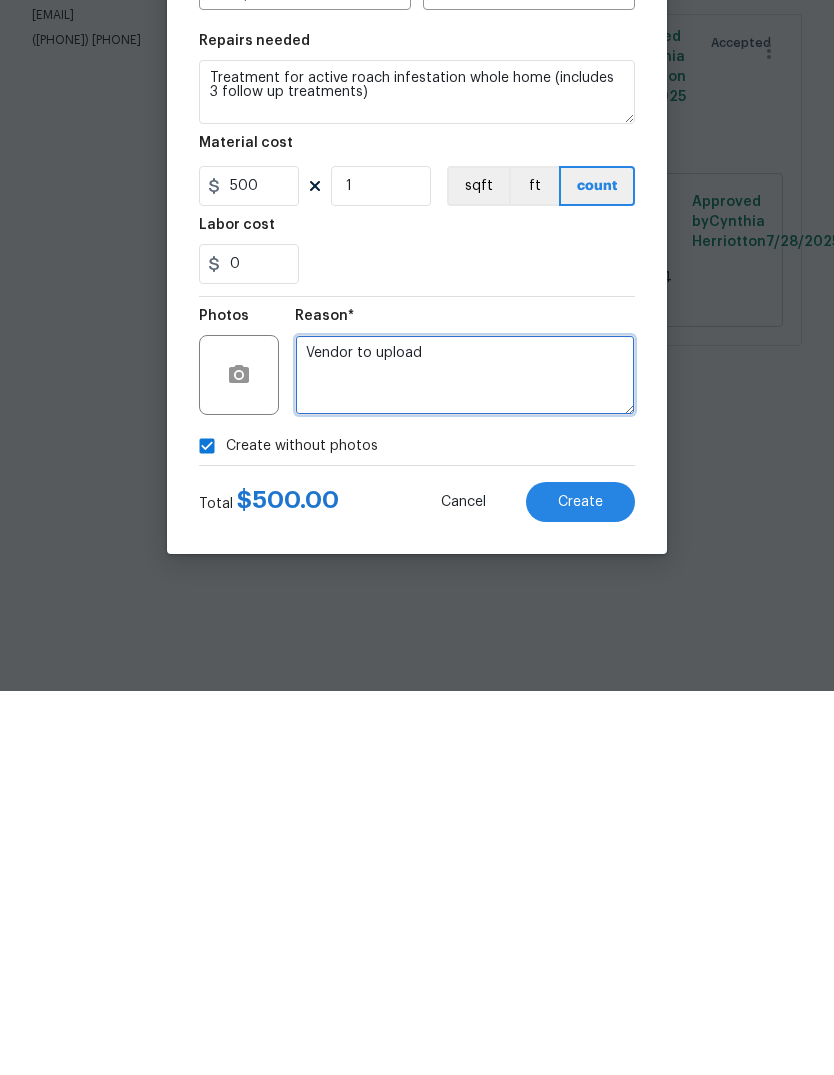 type on "Vendor to upload" 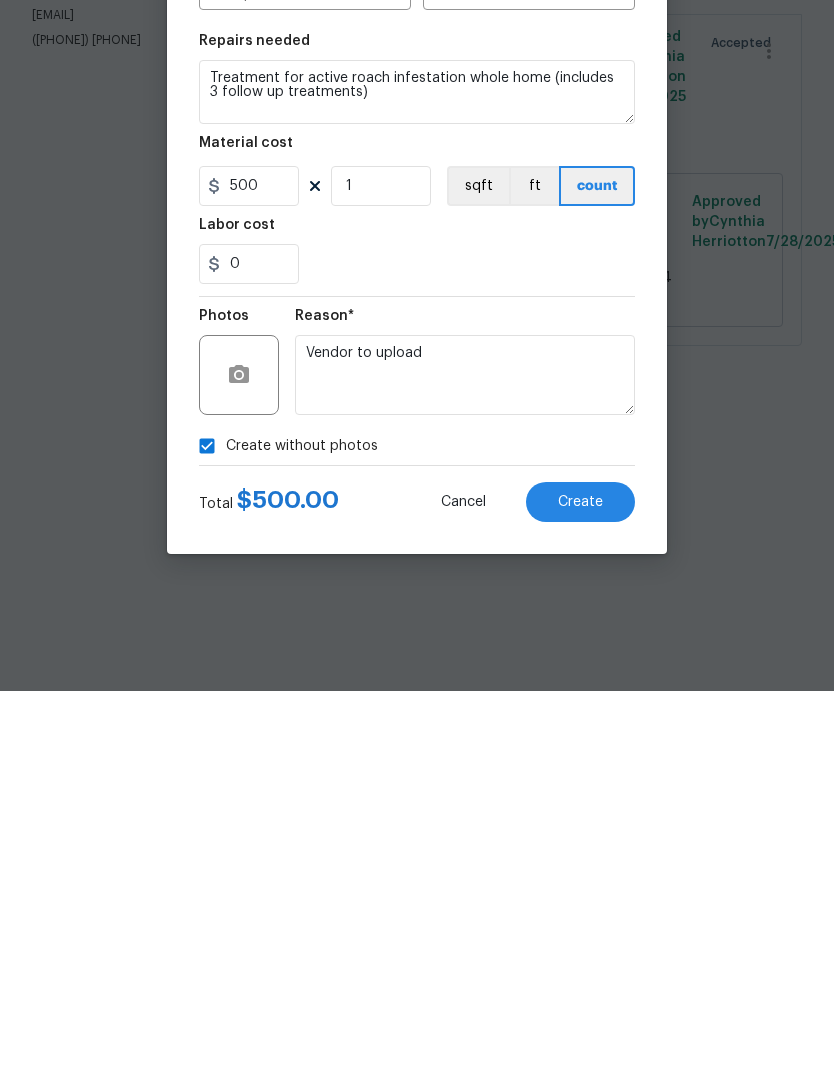 click on "Create" at bounding box center (580, 886) 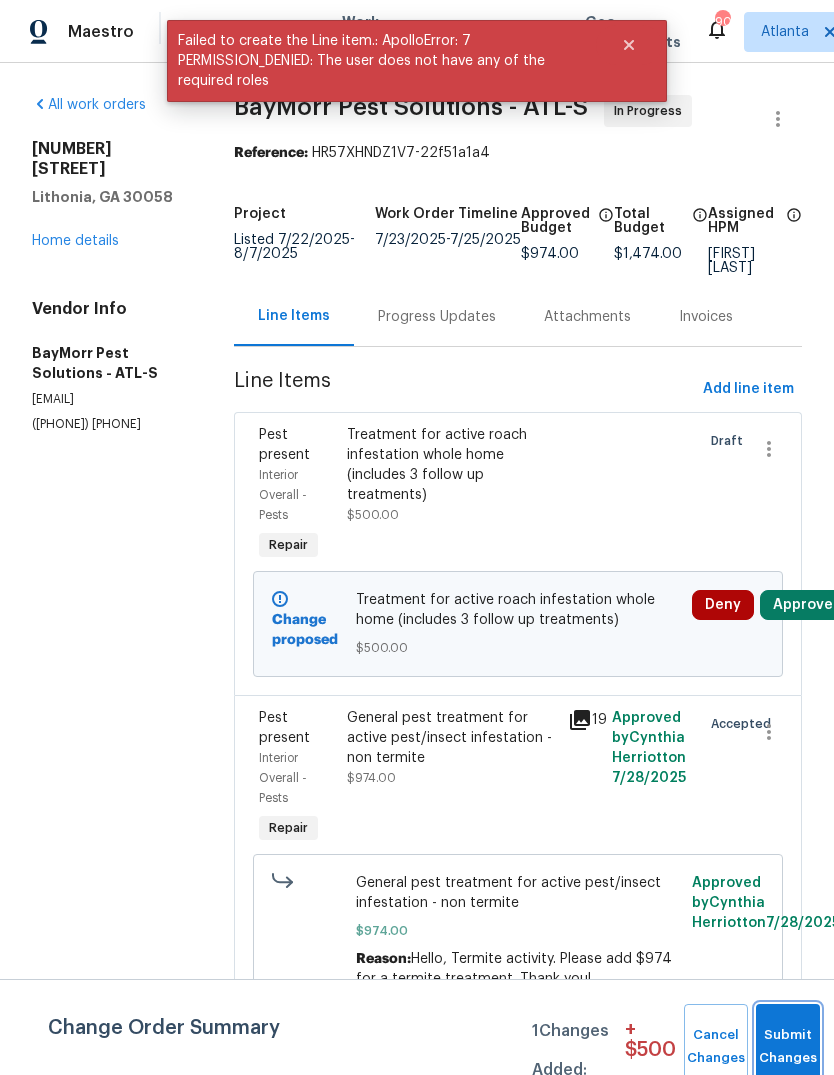 click on "Submit Changes" at bounding box center (788, 1047) 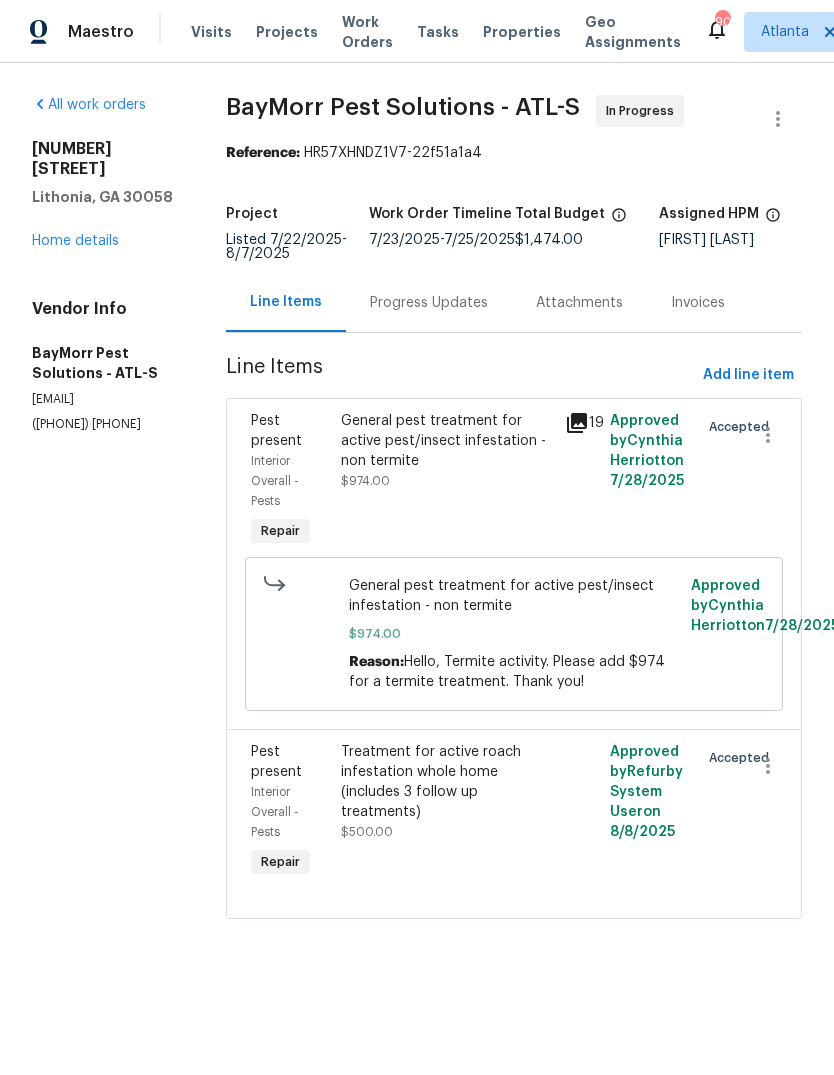 click on "Home details" at bounding box center [75, 241] 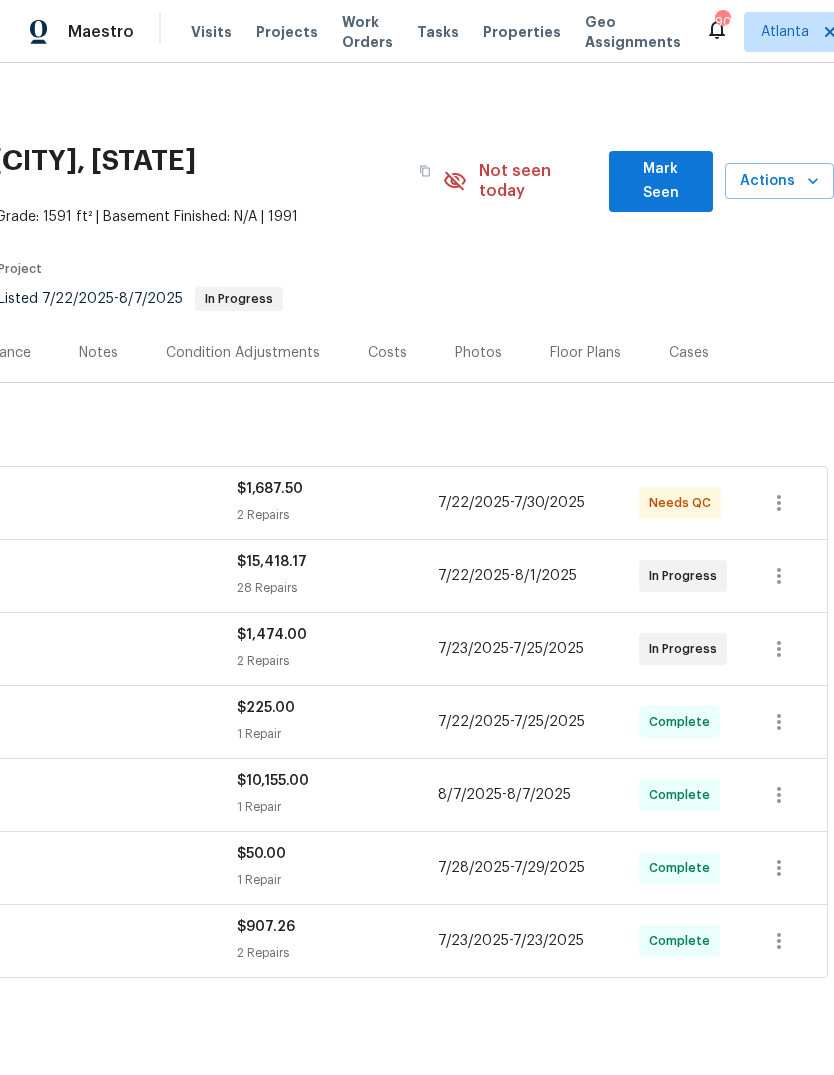 scroll, scrollTop: 0, scrollLeft: 296, axis: horizontal 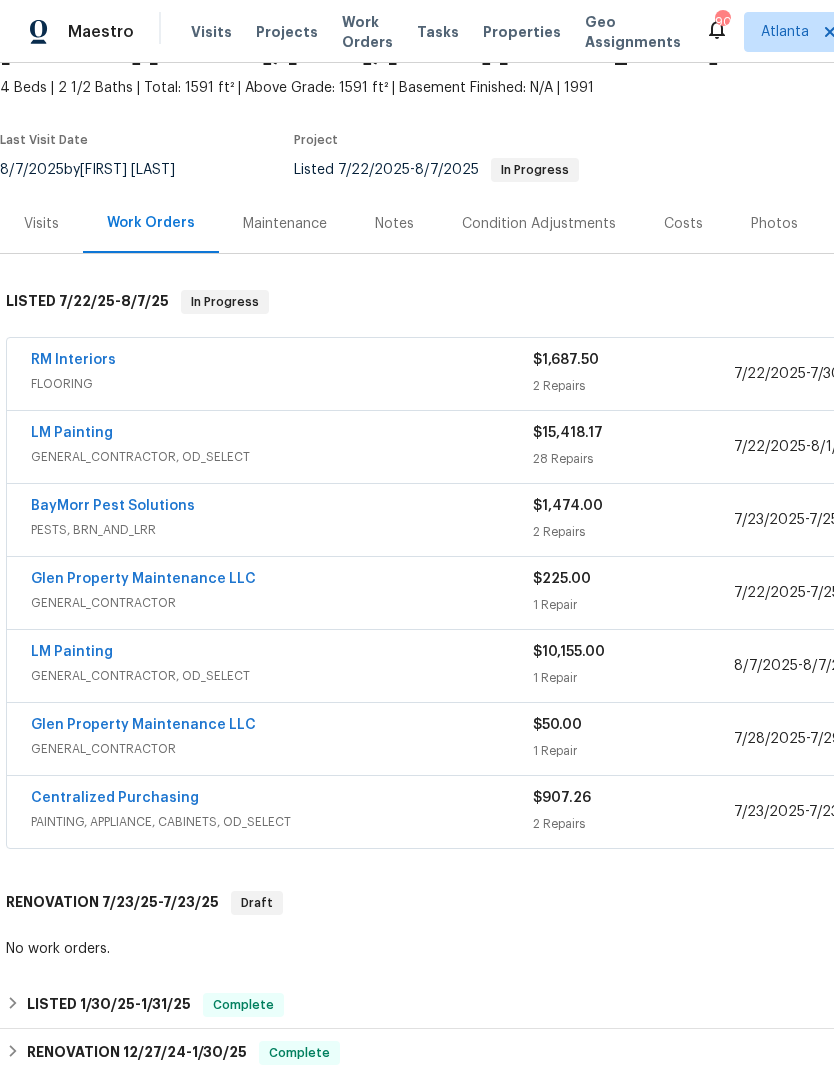 click on "LM Painting" at bounding box center (72, 433) 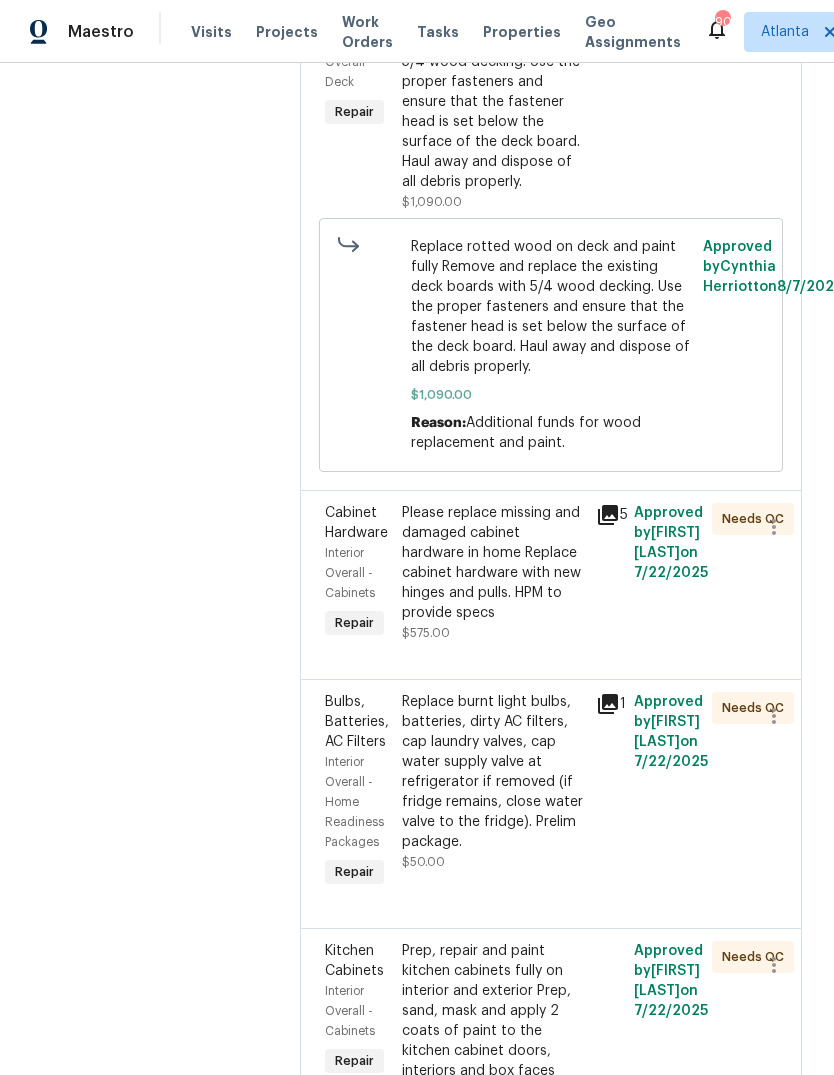 scroll, scrollTop: 8828, scrollLeft: 0, axis: vertical 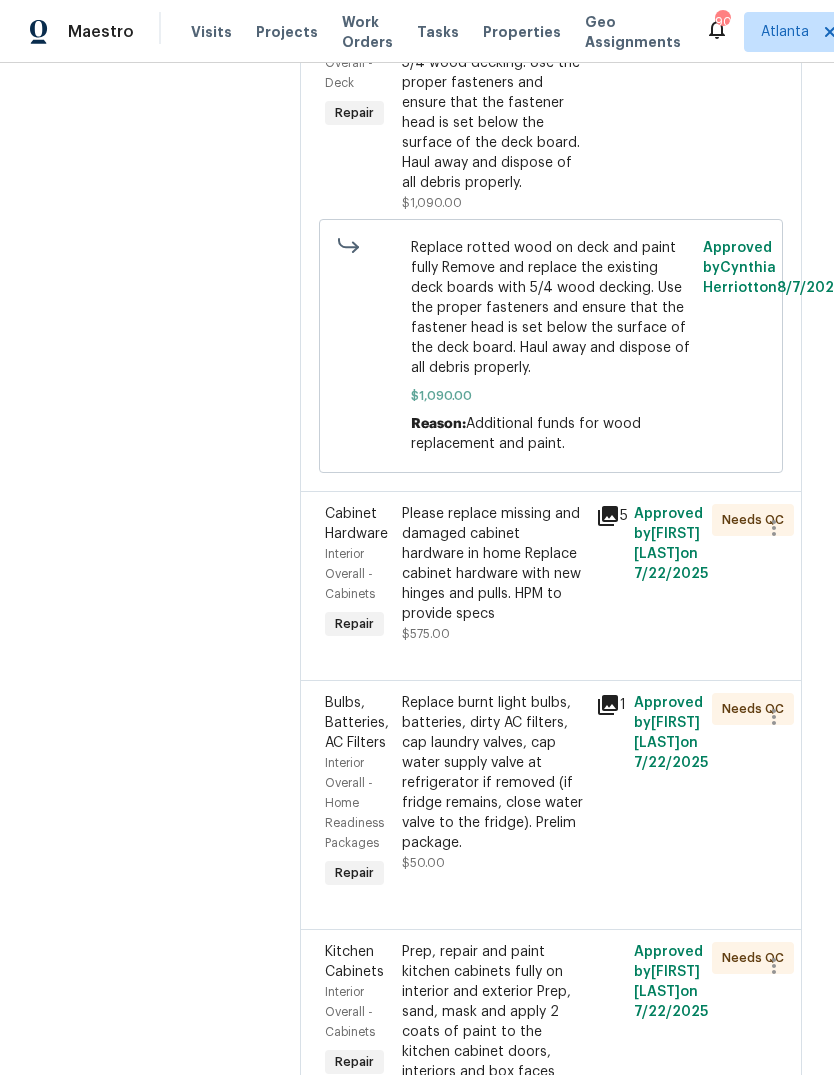 click 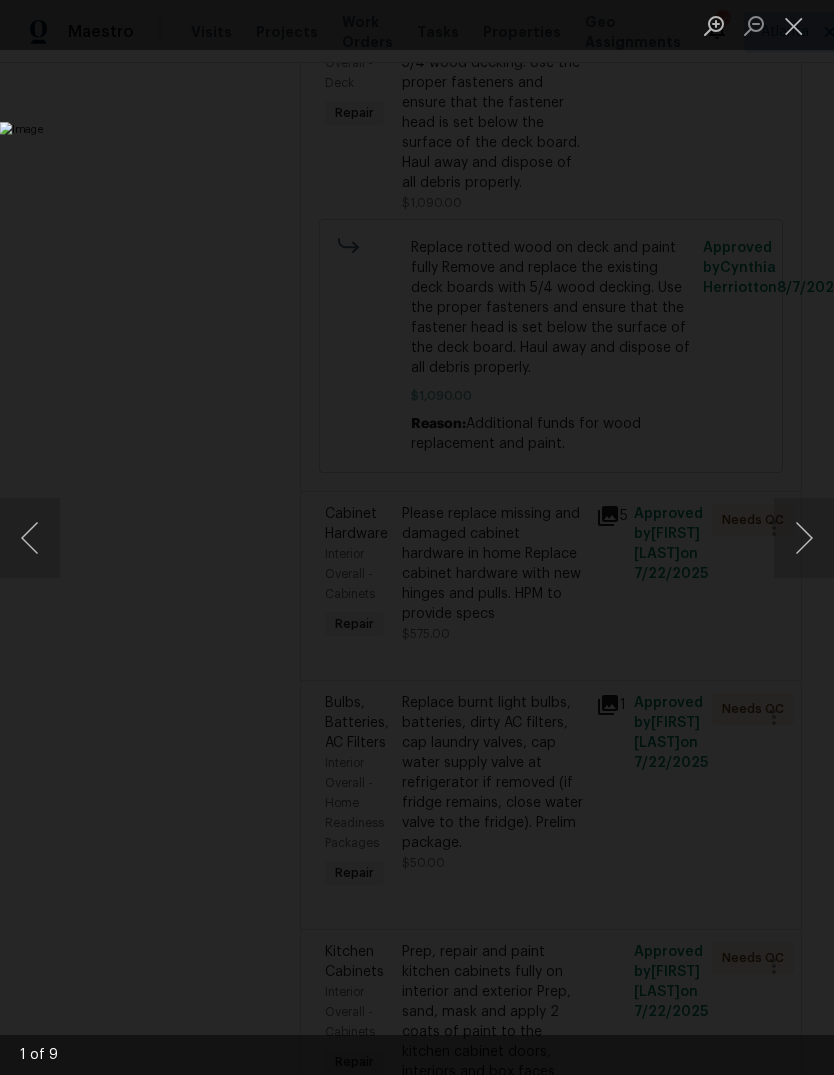 click at bounding box center [794, 25] 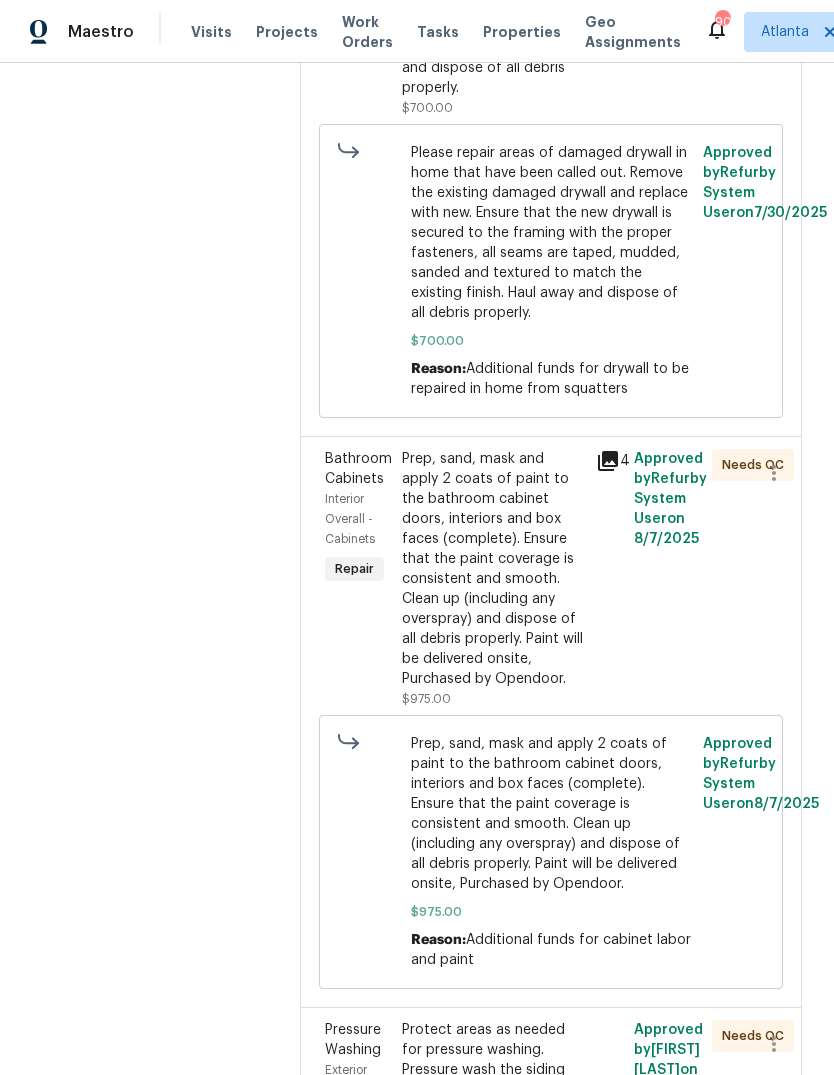 scroll, scrollTop: 5197, scrollLeft: 0, axis: vertical 